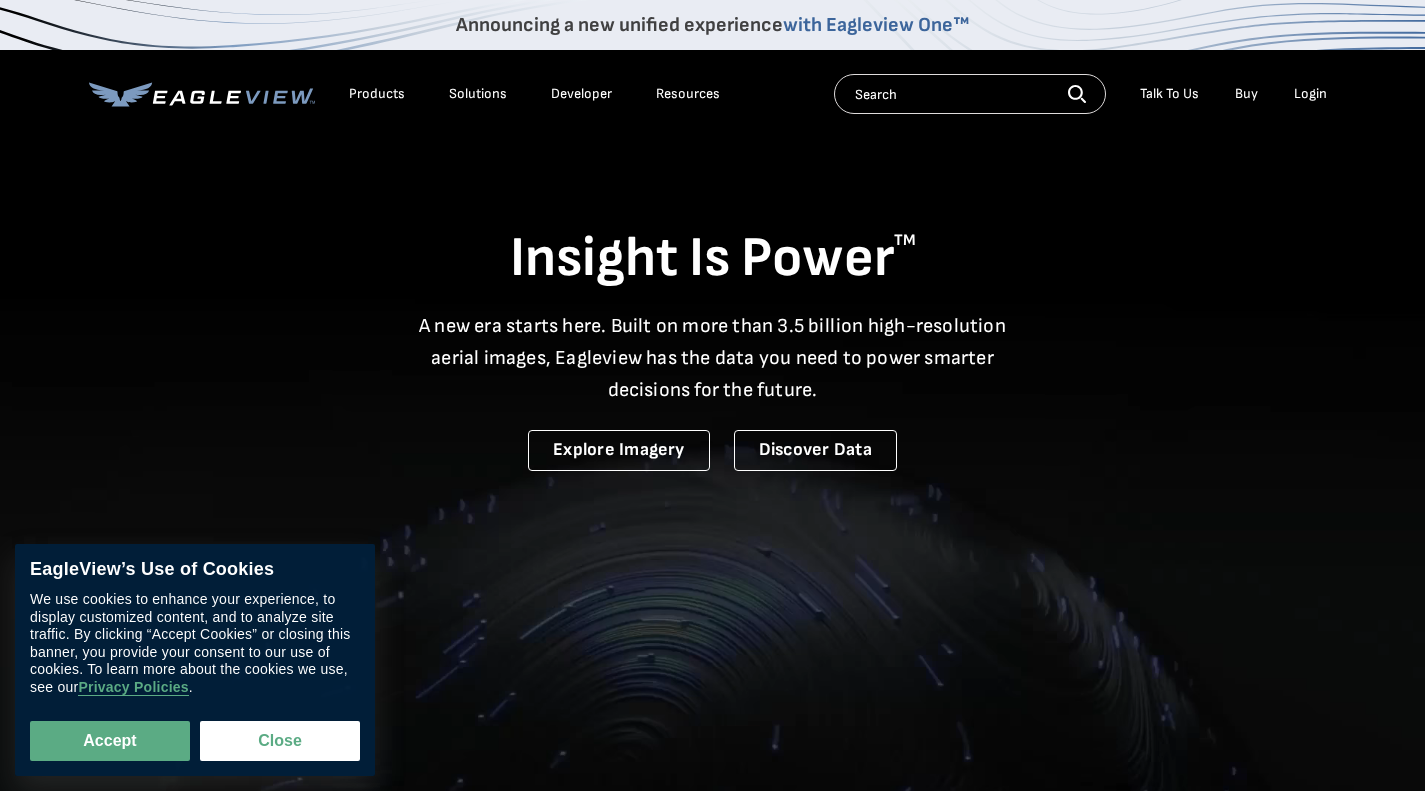 scroll, scrollTop: 0, scrollLeft: 0, axis: both 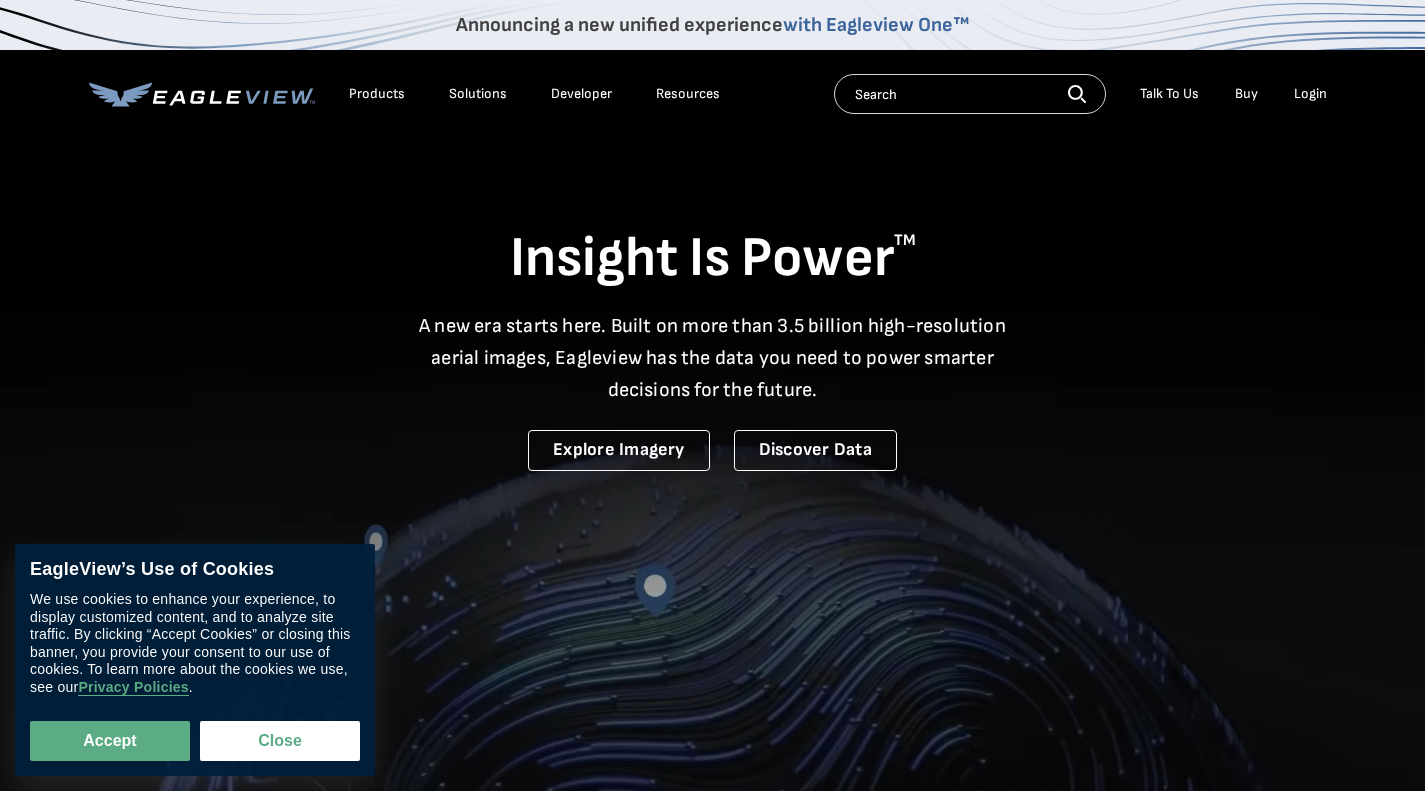 click on "Login" at bounding box center [1310, 94] 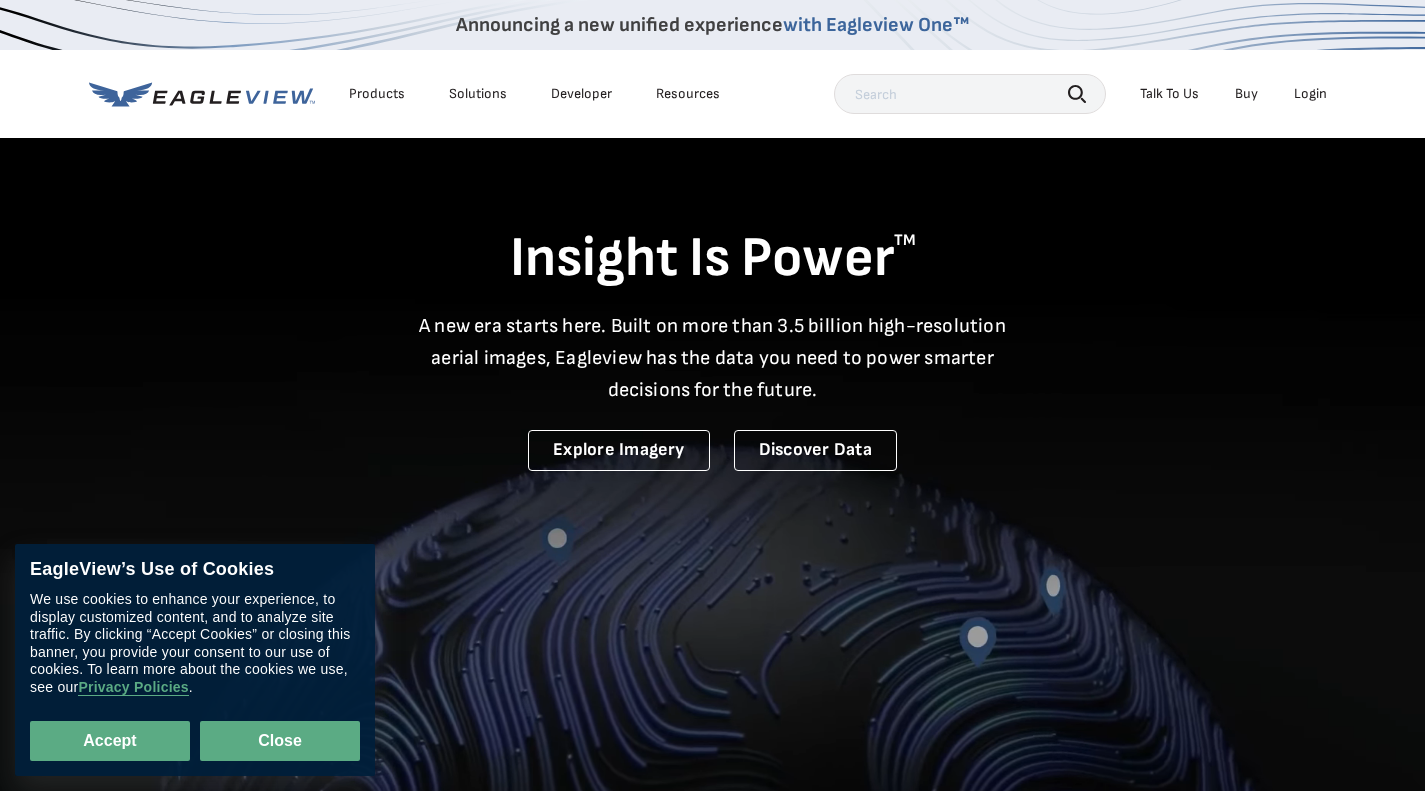 click on "Close" at bounding box center [280, 741] 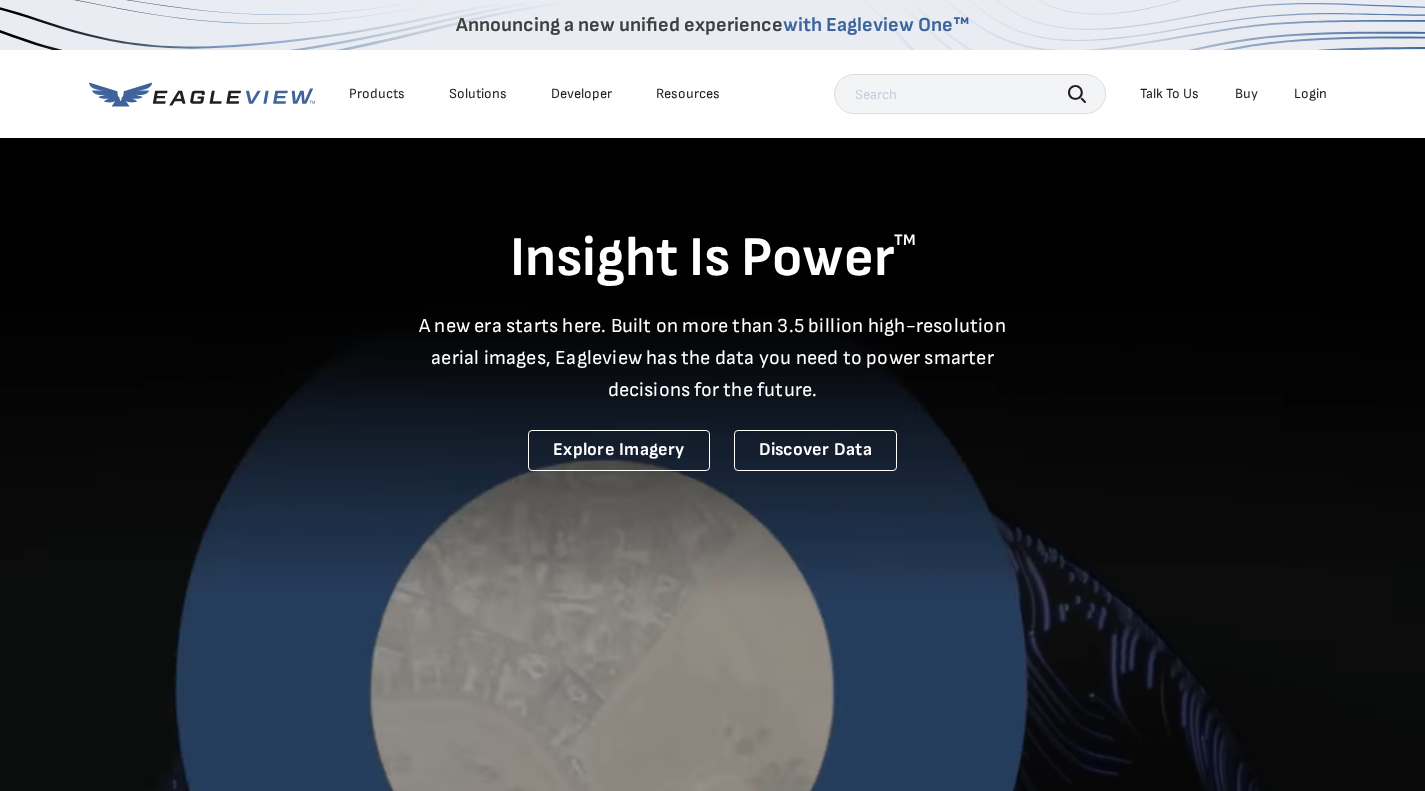 click on "Login" at bounding box center [1310, 94] 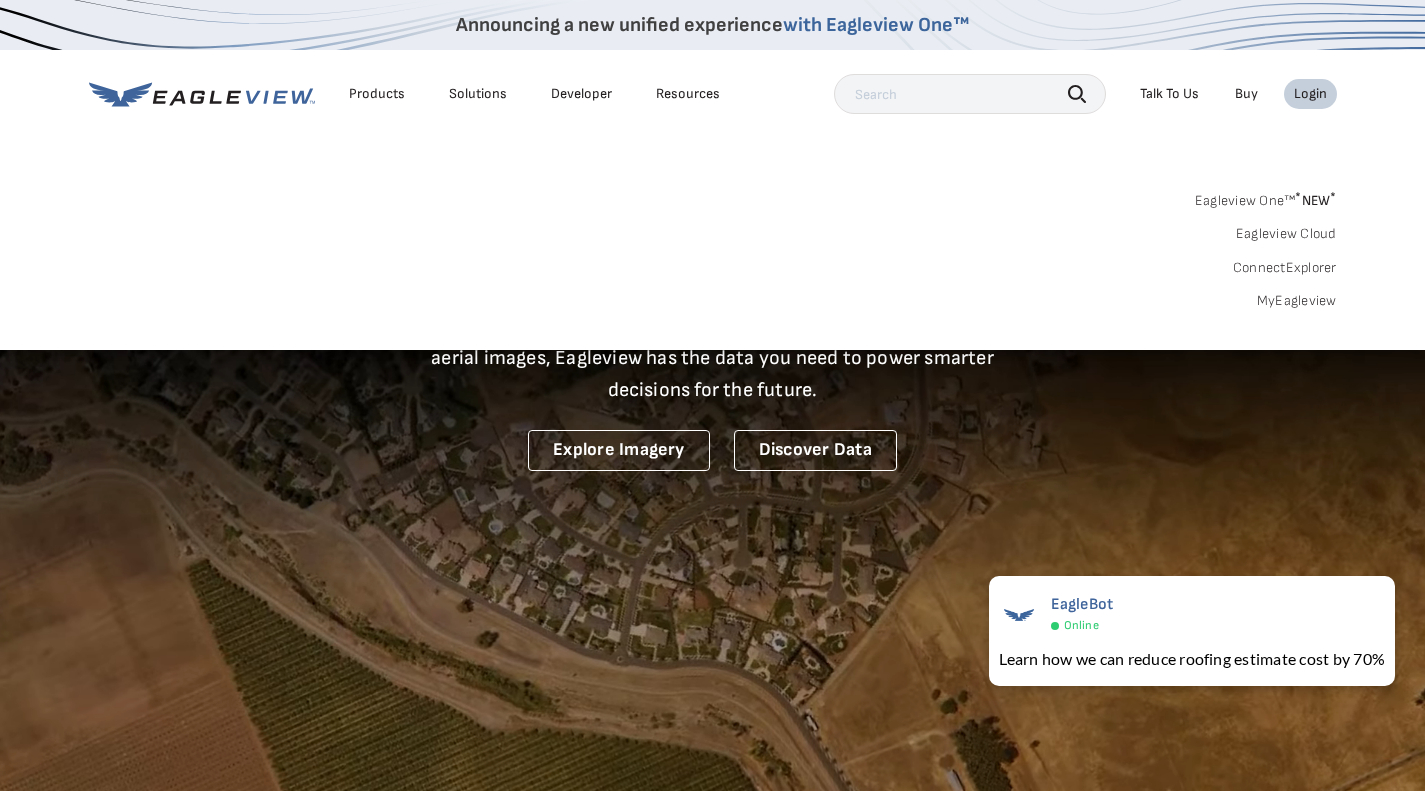click on "Login" at bounding box center [1310, 94] 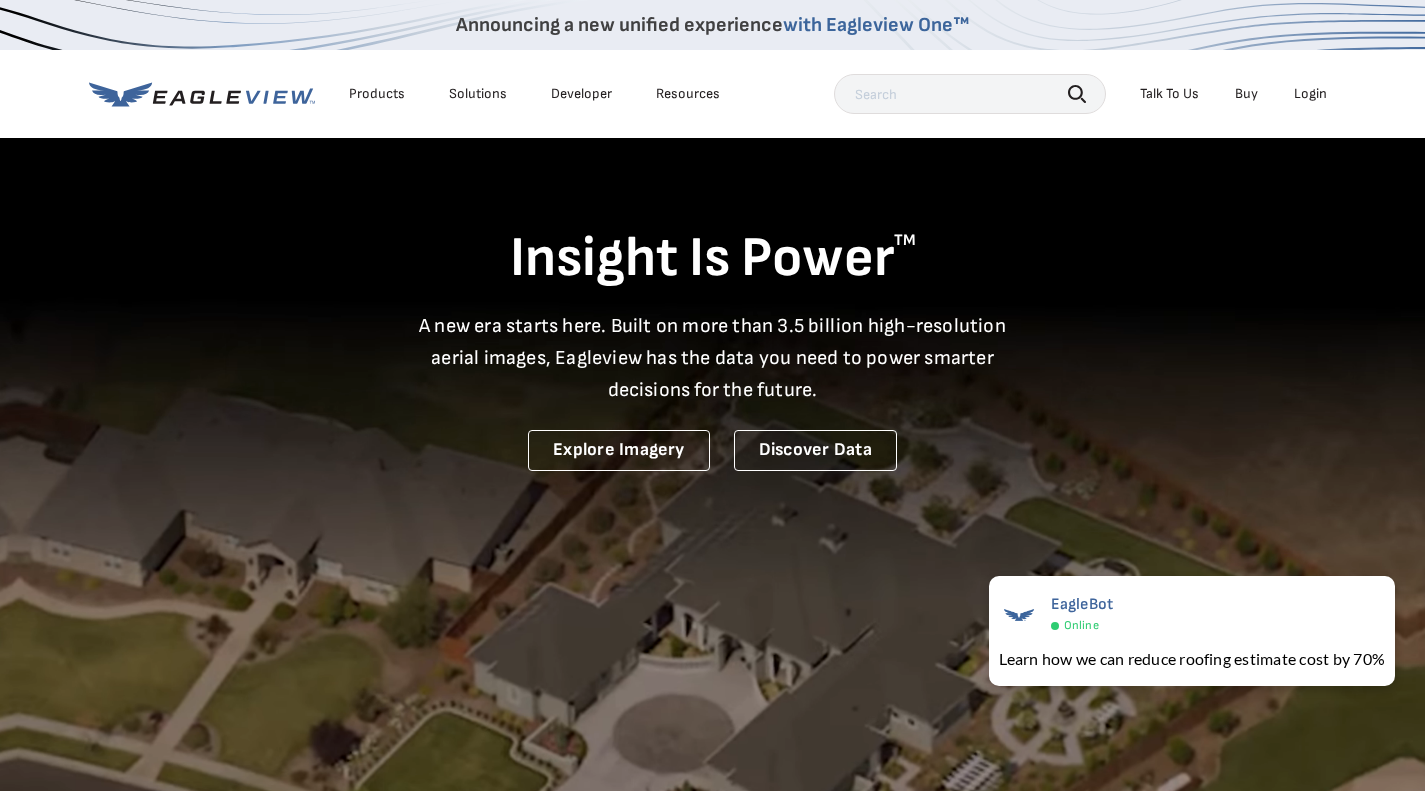 click on "Login" at bounding box center [1310, 94] 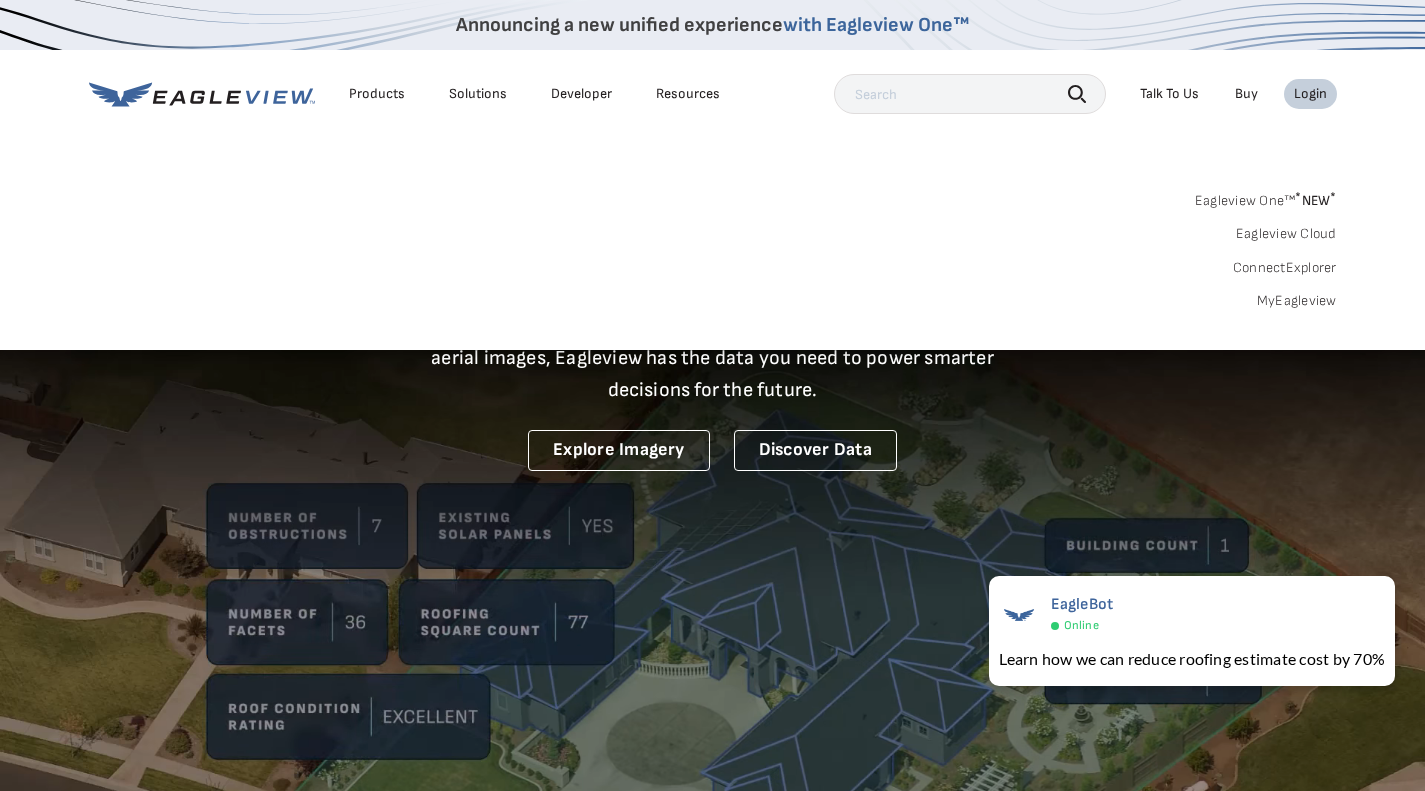 click on "MyEagleview" at bounding box center [1297, 301] 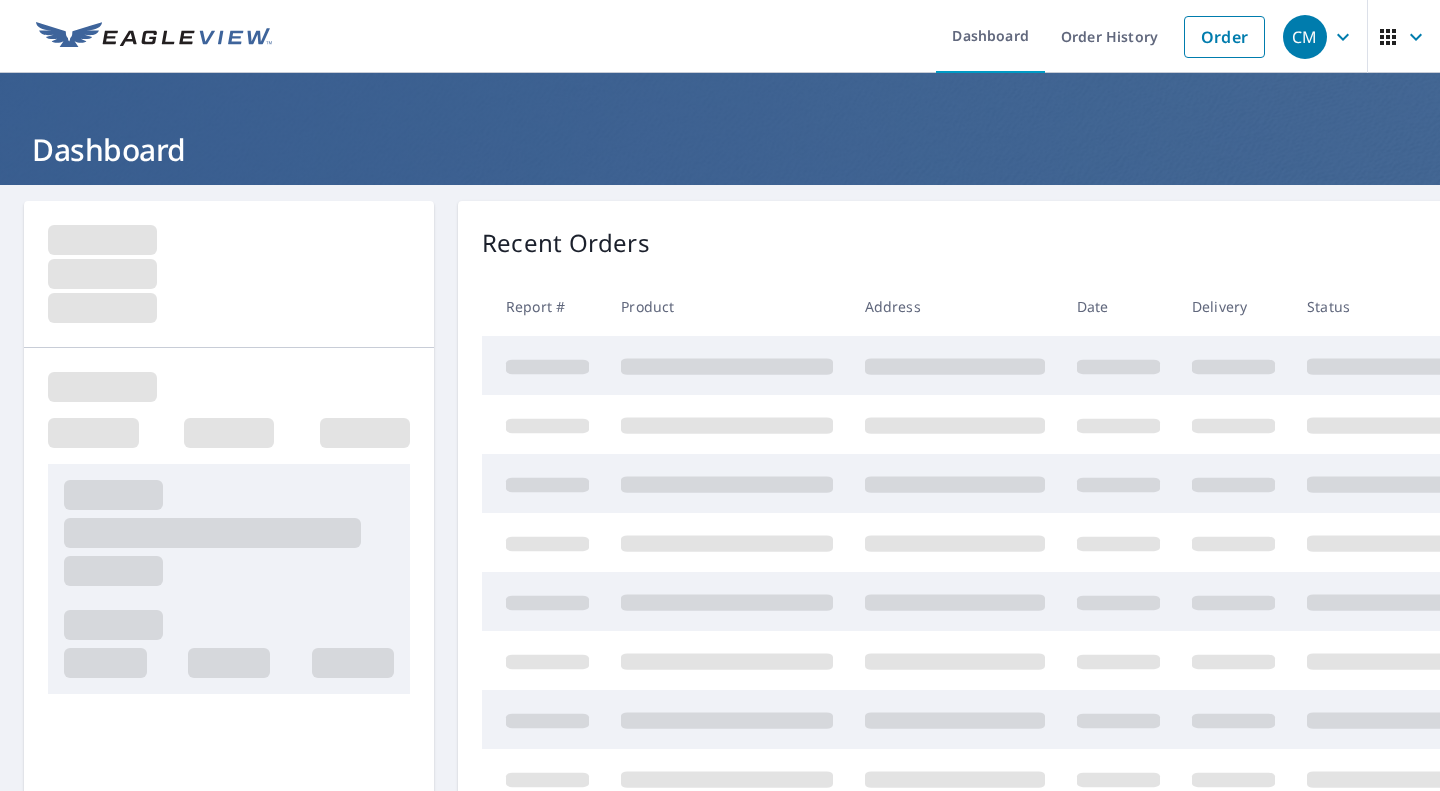 scroll, scrollTop: 0, scrollLeft: 0, axis: both 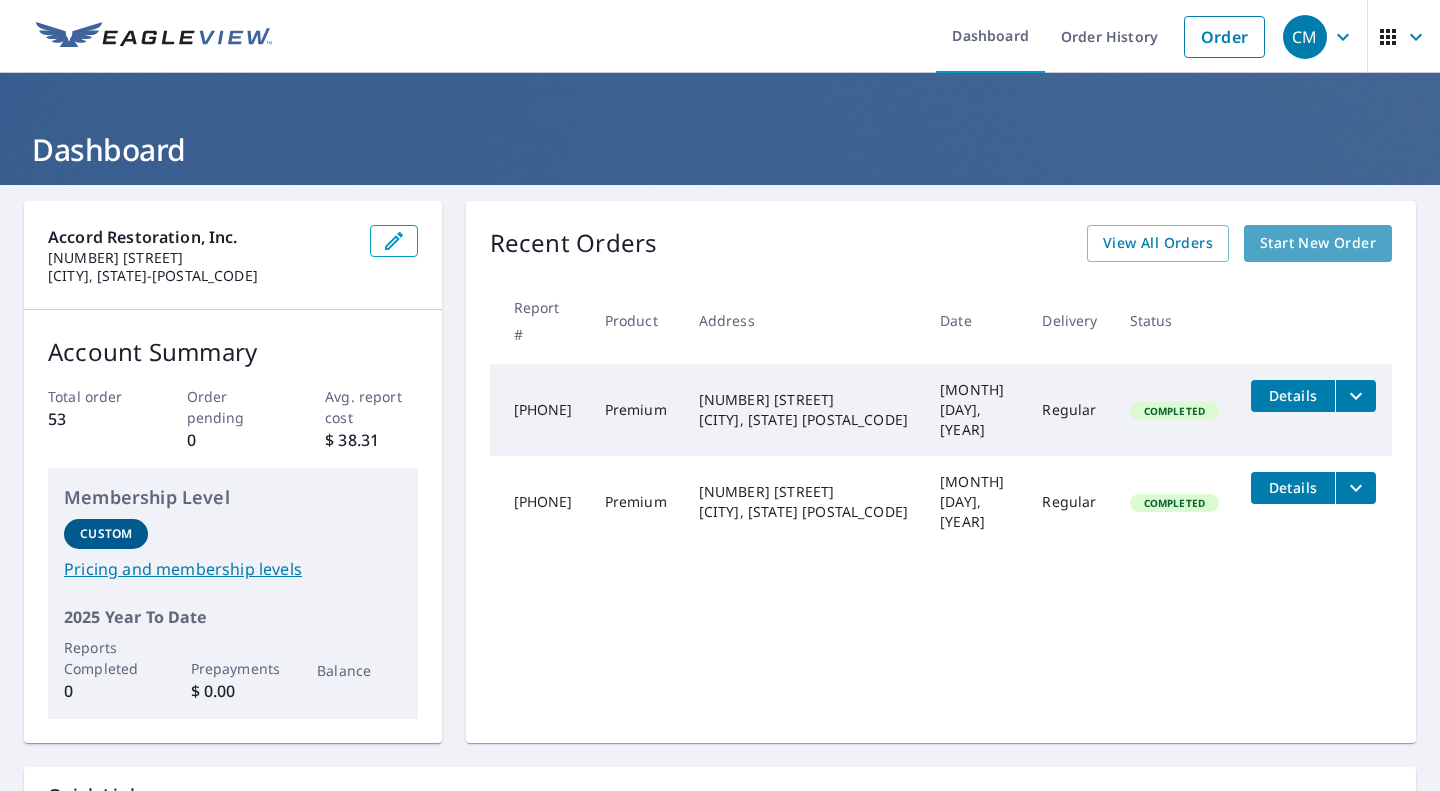 click on "Start New Order" at bounding box center (1318, 243) 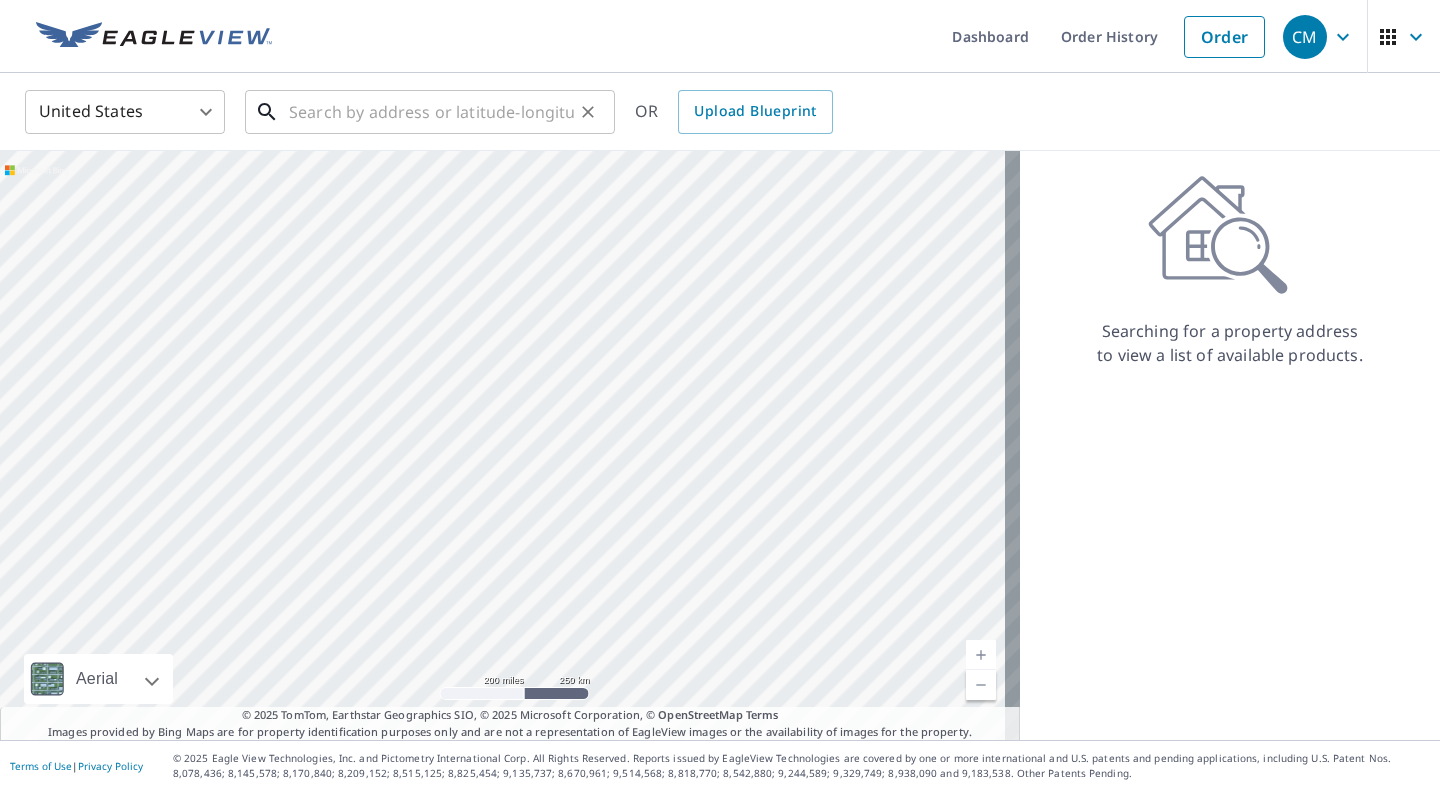 click at bounding box center (431, 112) 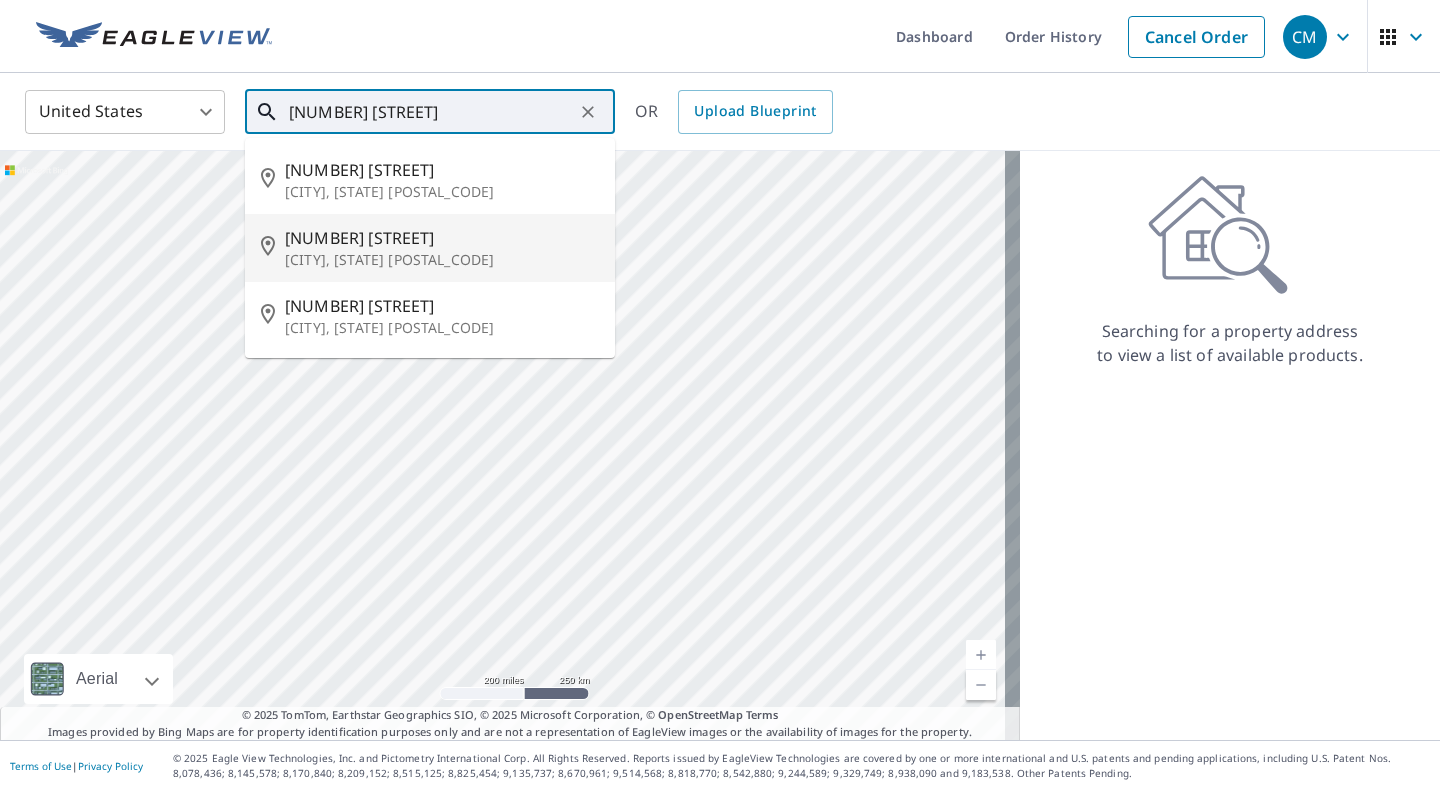 click on "[NUMBER] [STREET]" at bounding box center [442, 238] 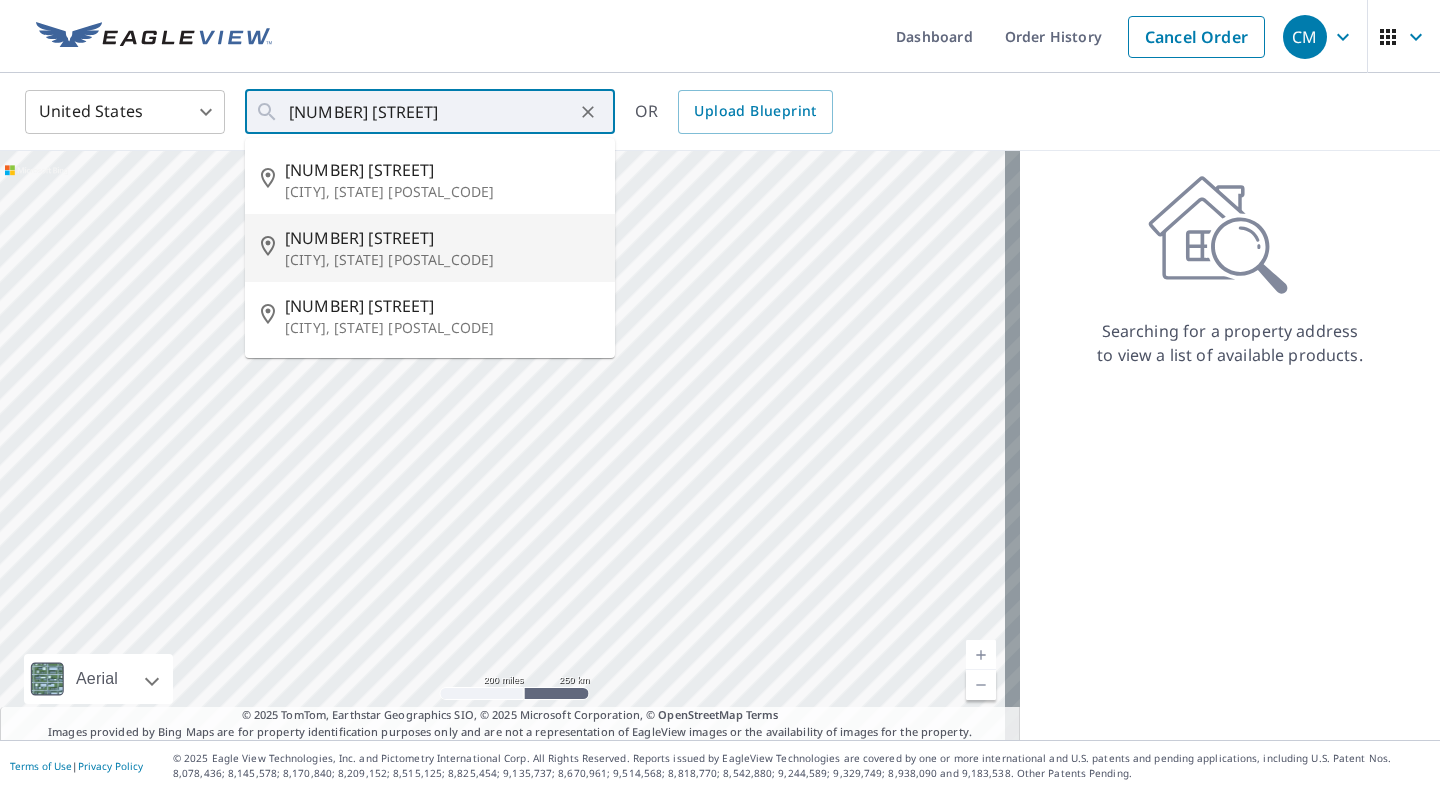 type on "[NUMBER] [STREET] [CITY], [STATE] [POSTAL_CODE]" 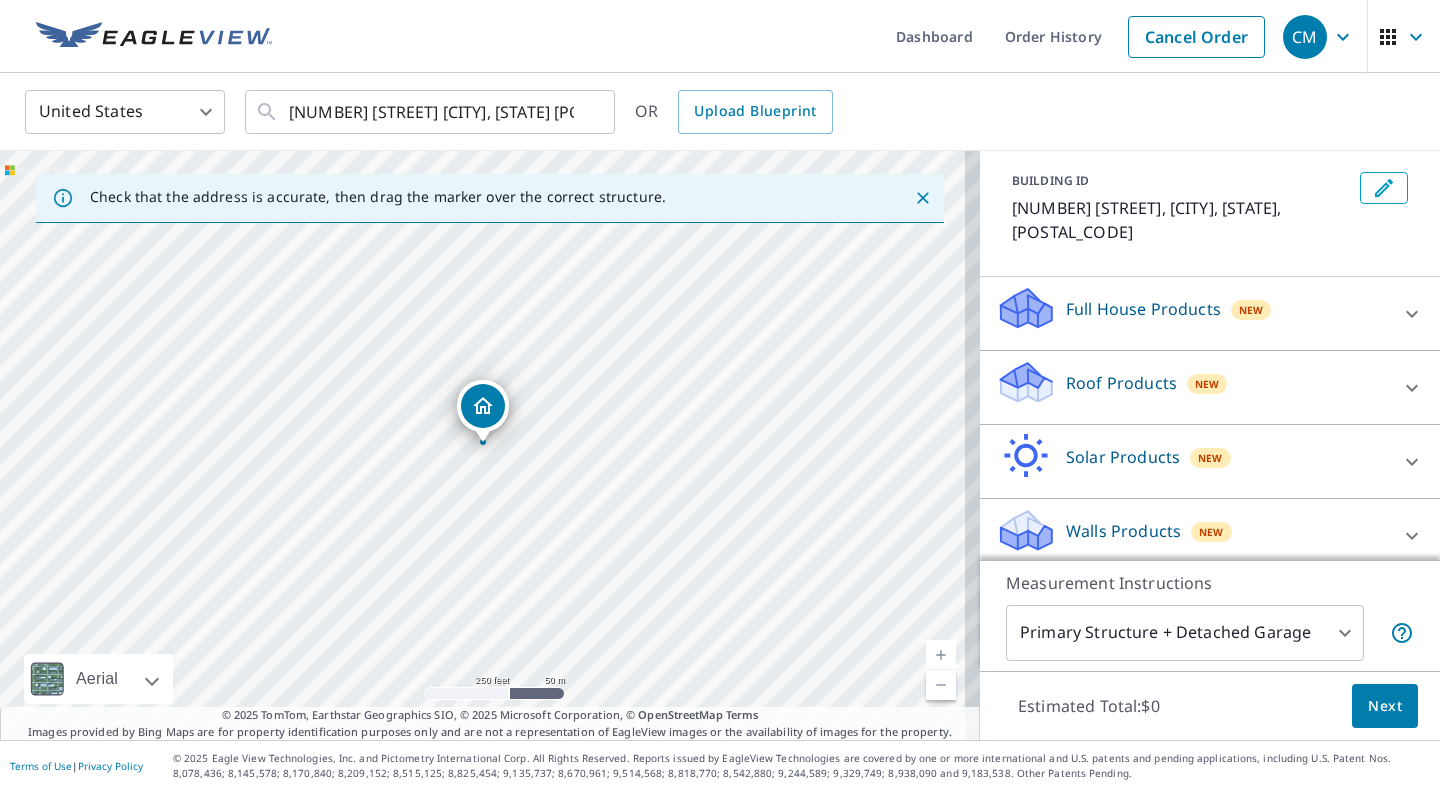 scroll, scrollTop: 118, scrollLeft: 0, axis: vertical 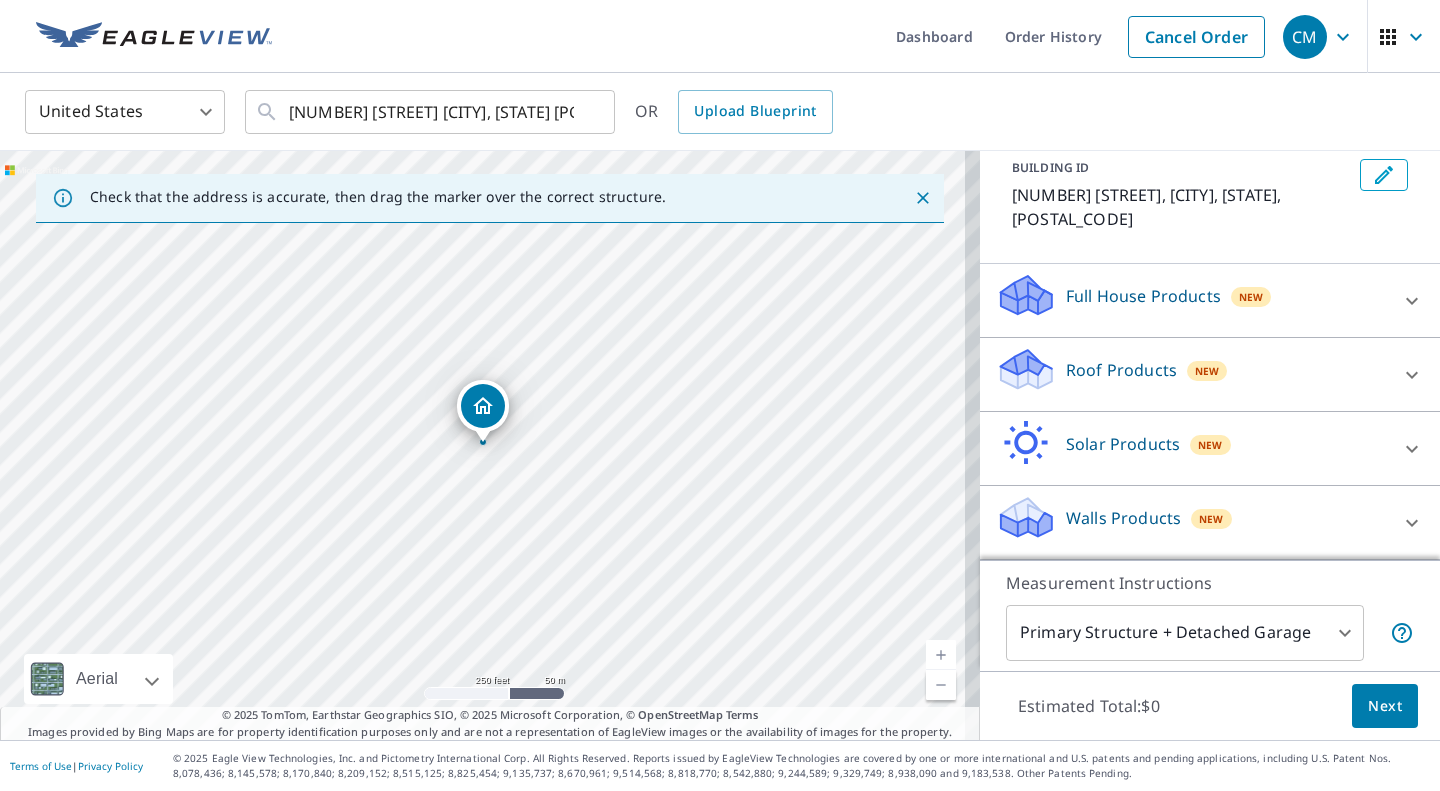 click on "Roof Products" at bounding box center (1121, 370) 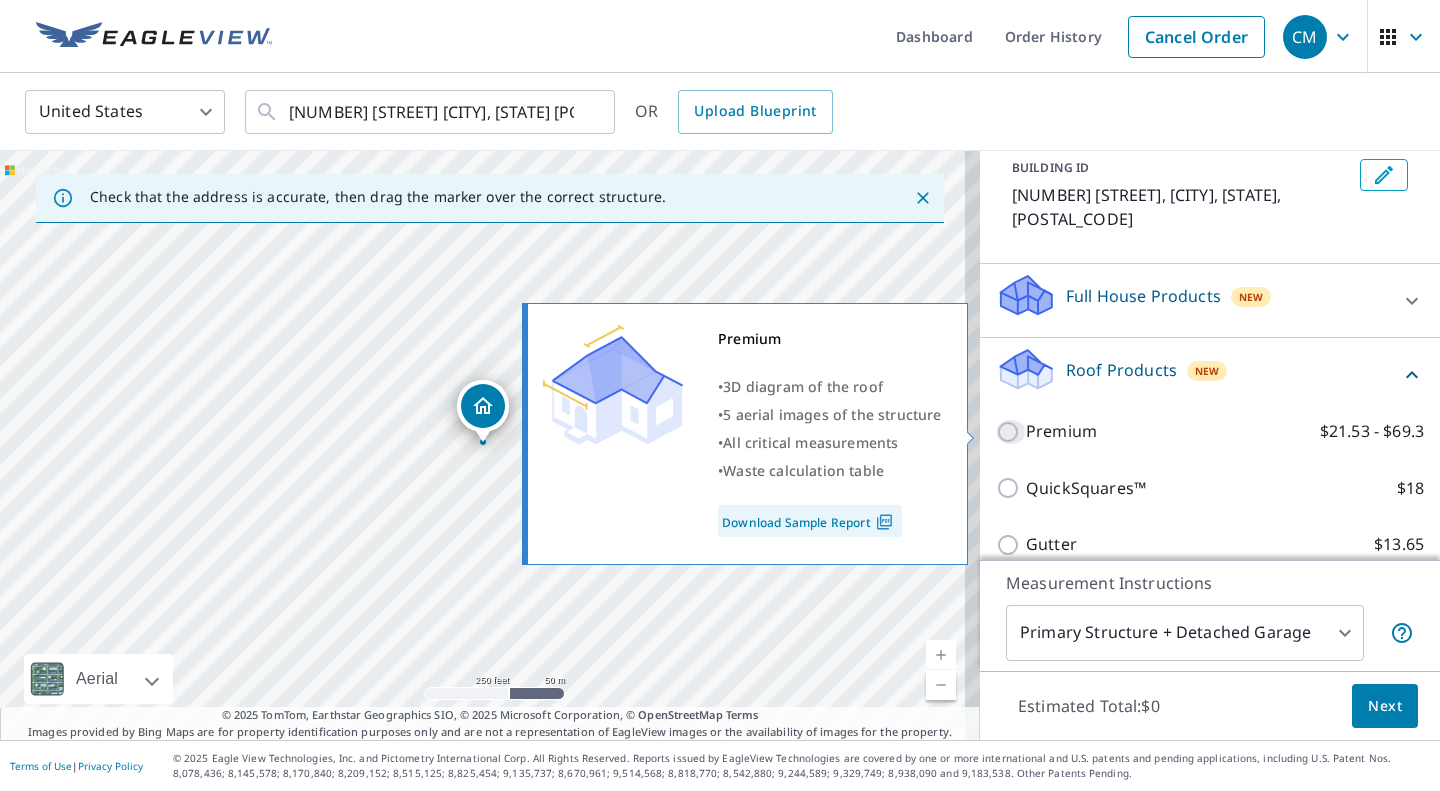 click on "Premium $21.53 - $69.3" at bounding box center [1011, 432] 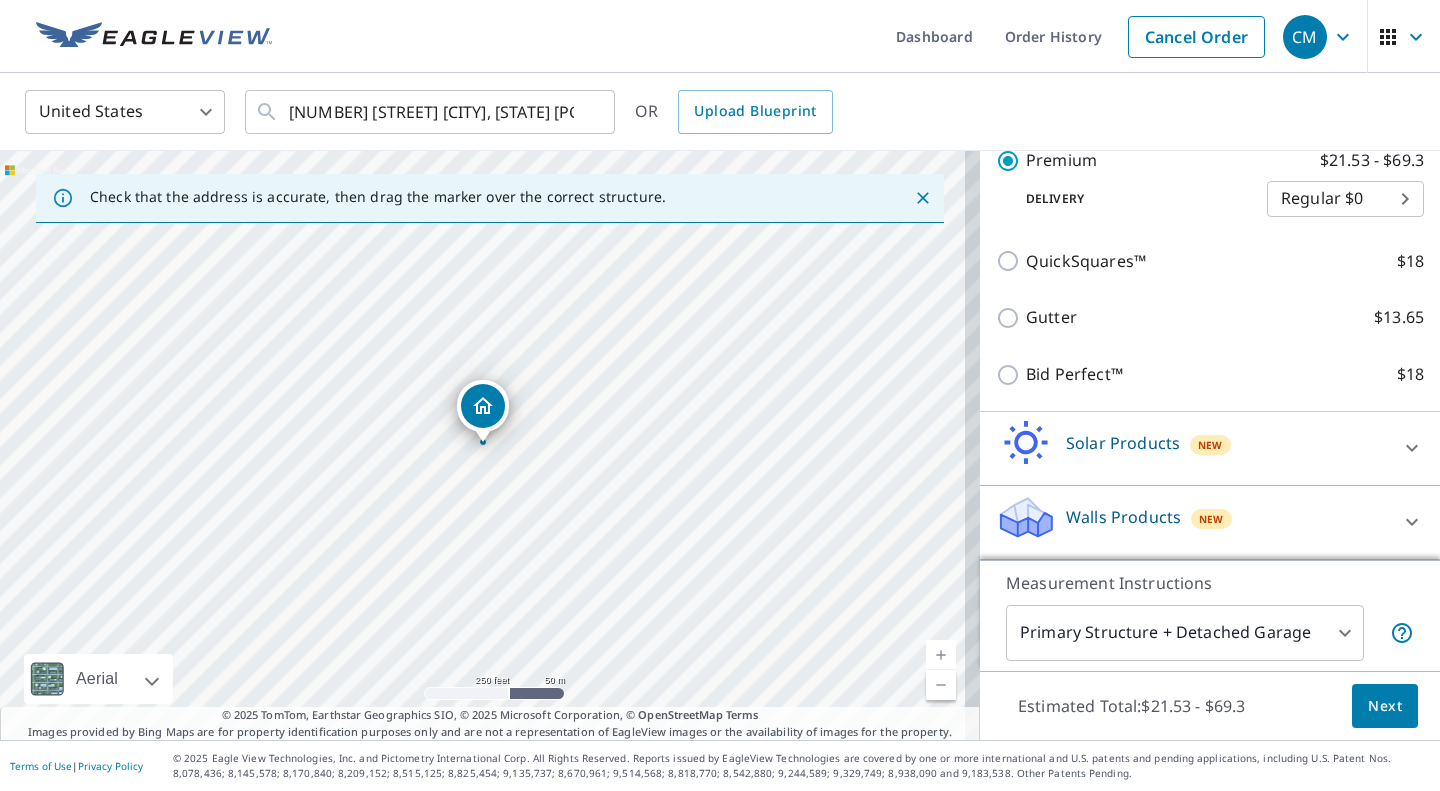 scroll, scrollTop: 412, scrollLeft: 0, axis: vertical 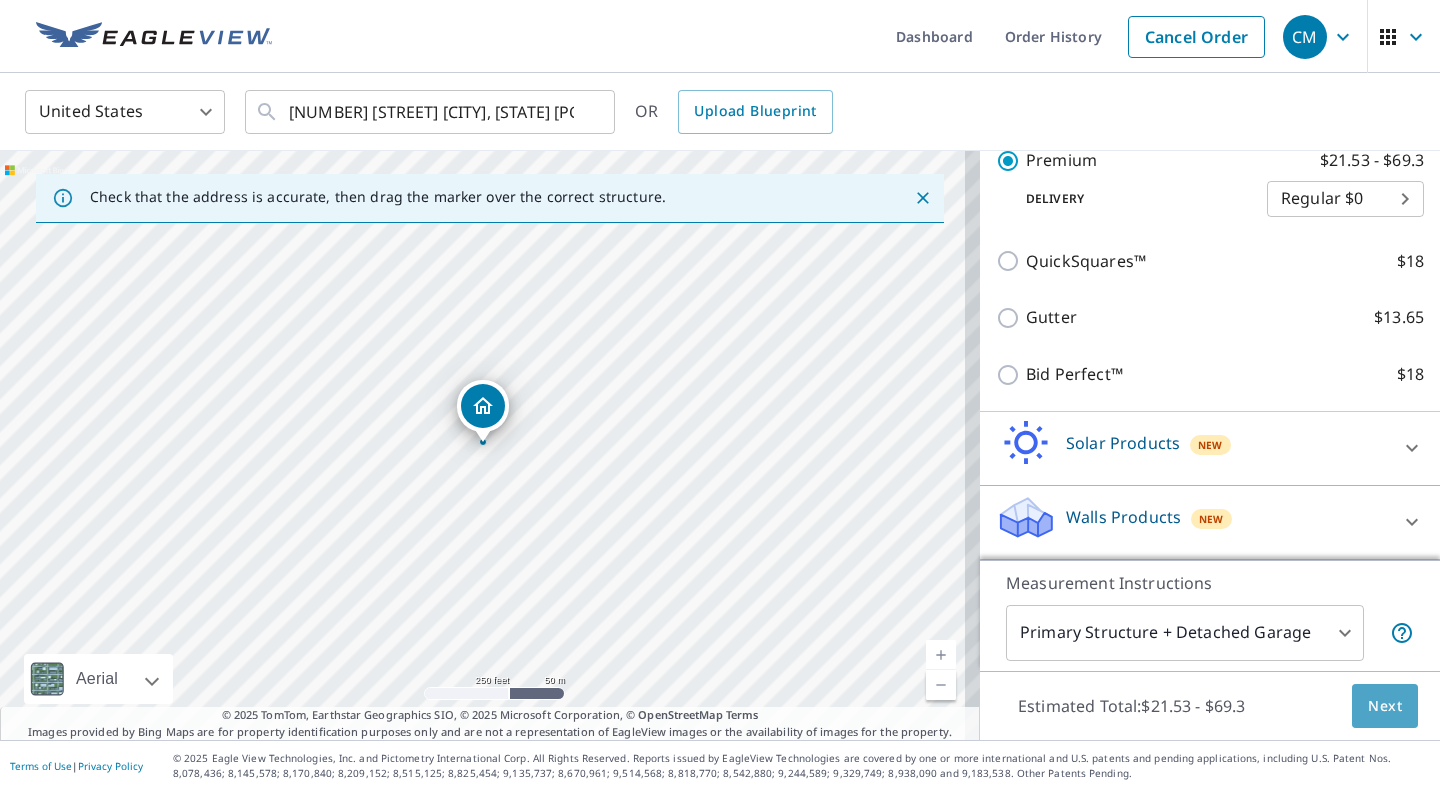 click on "Next" at bounding box center (1385, 706) 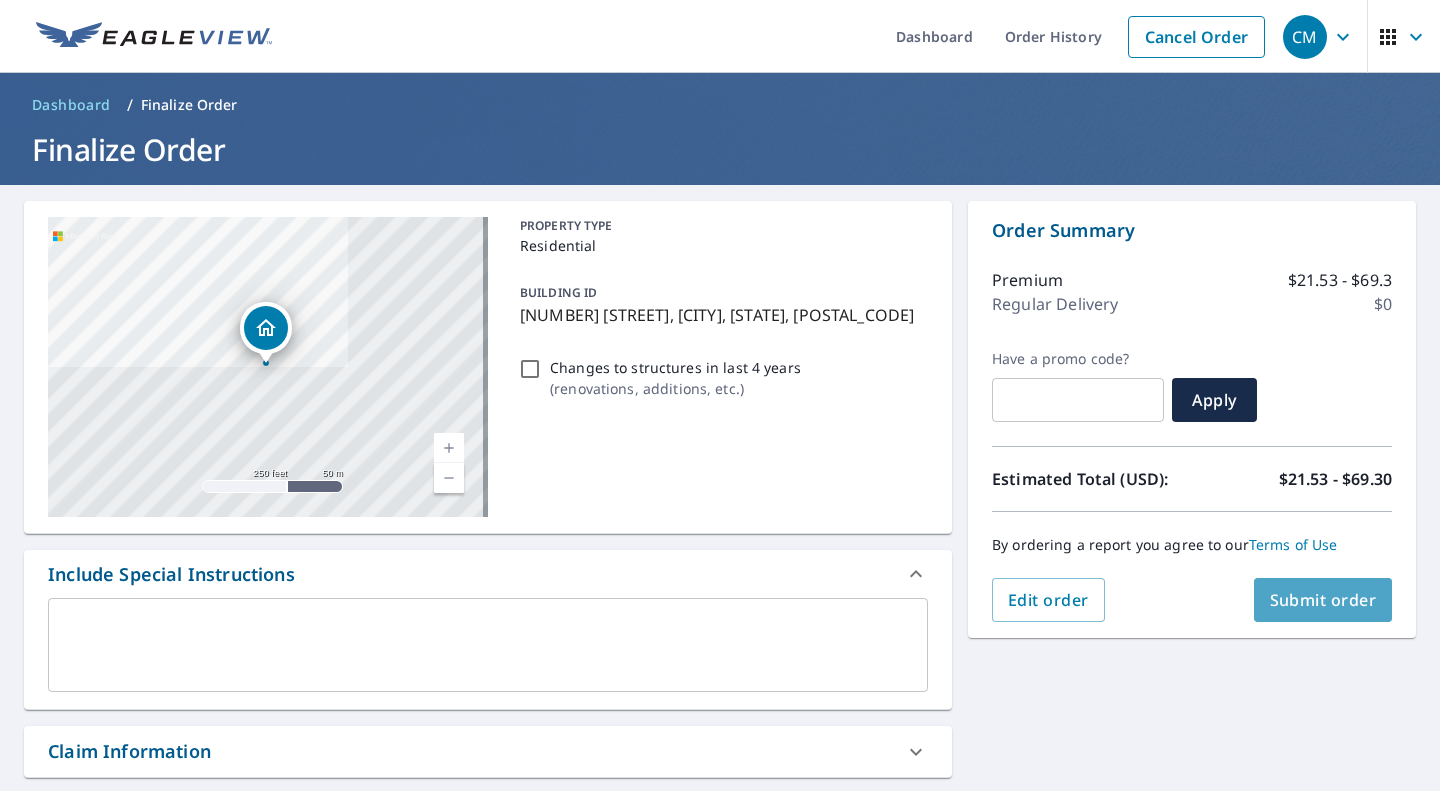 click on "Submit order" at bounding box center (1323, 600) 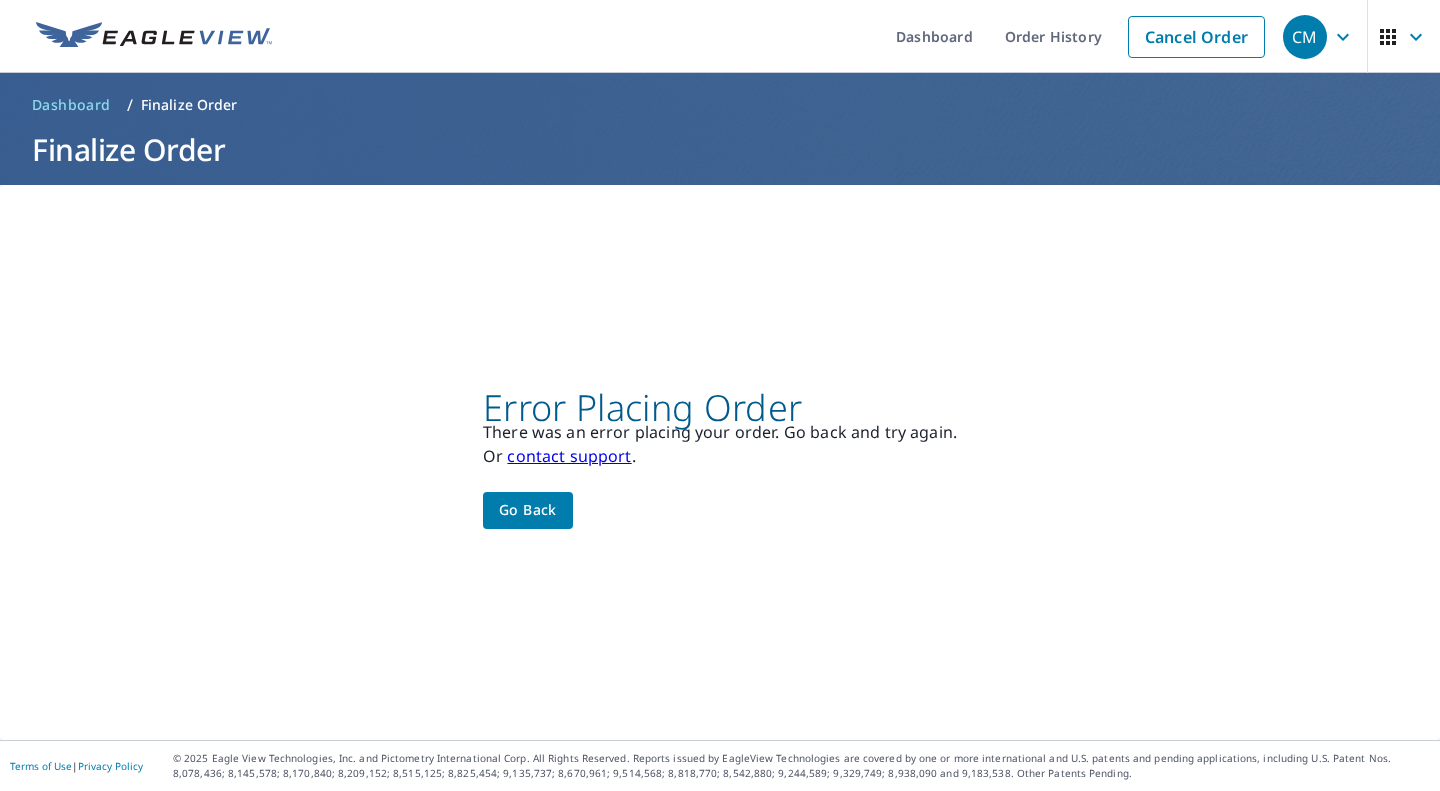click on "Go back" at bounding box center [528, 510] 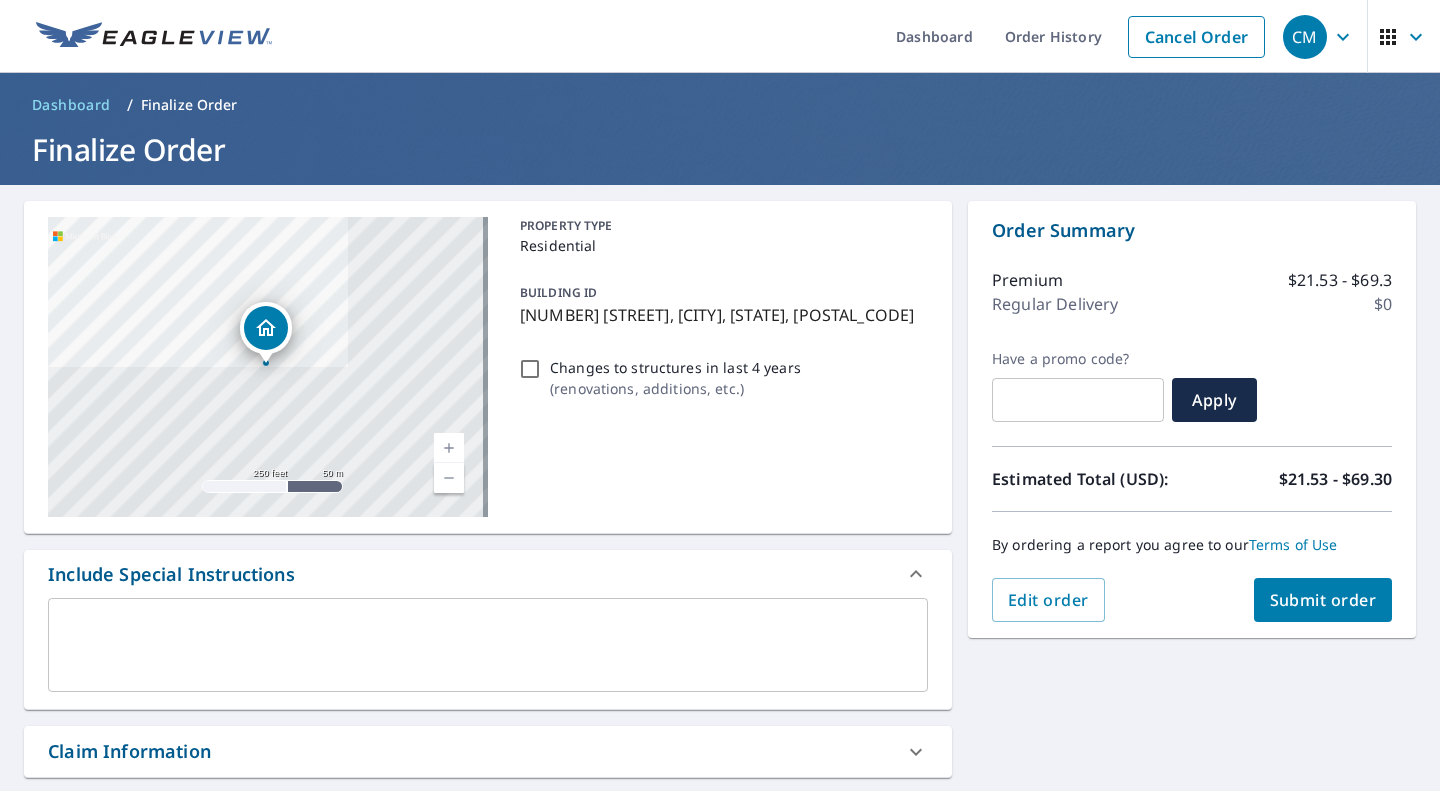 click on "Changes to structures in last 4 years ( renovations, additions, etc. )" at bounding box center (530, 369) 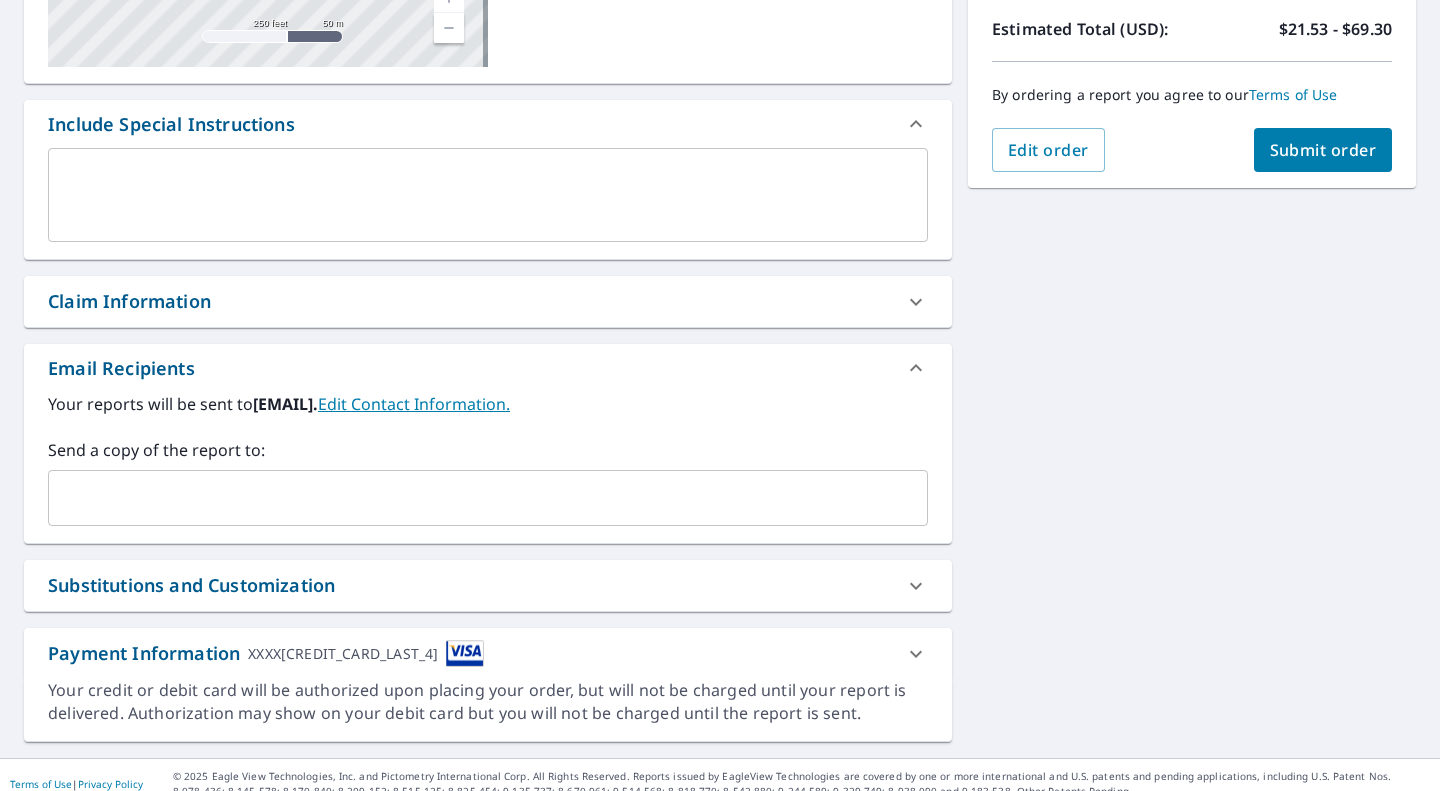scroll, scrollTop: 451, scrollLeft: 0, axis: vertical 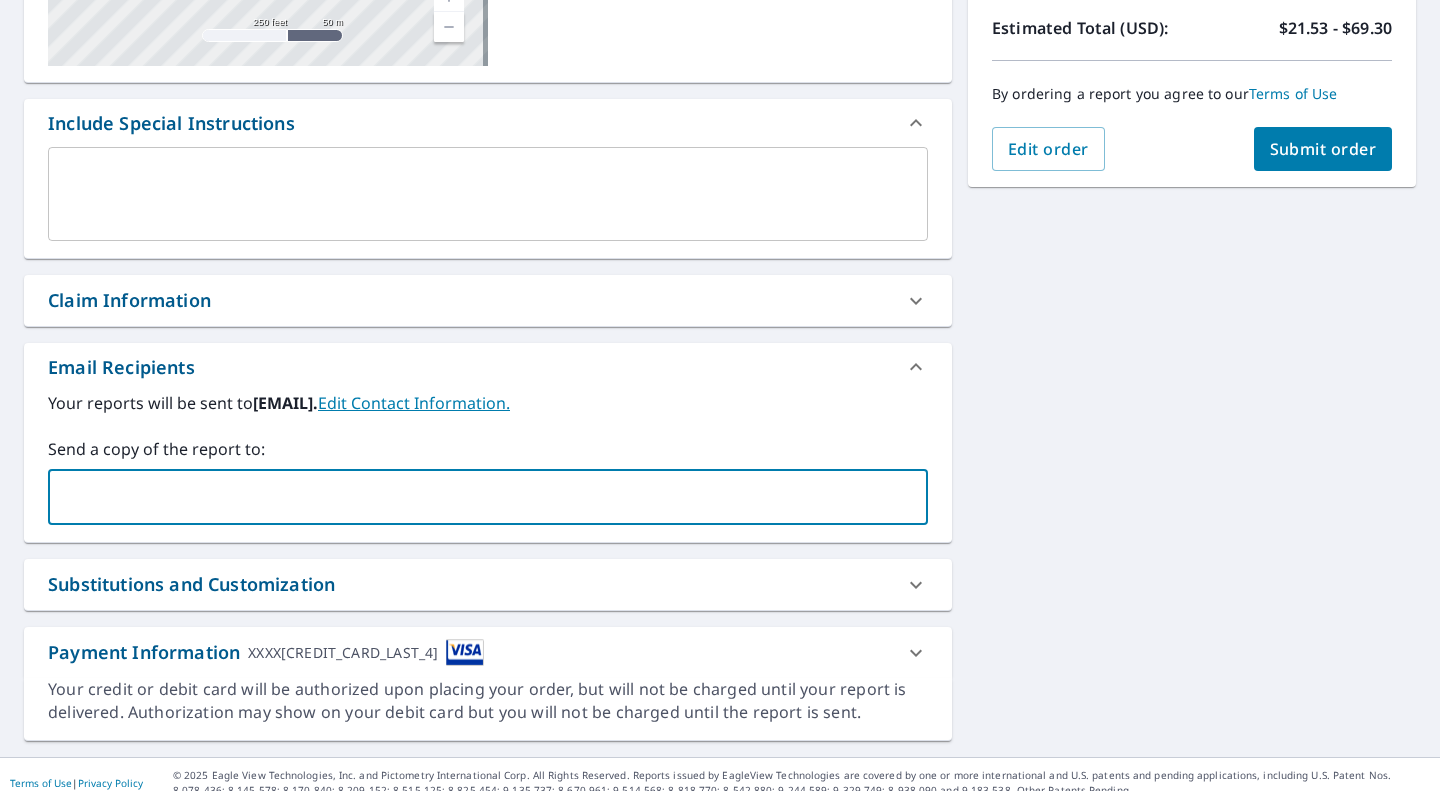 click at bounding box center (473, 497) 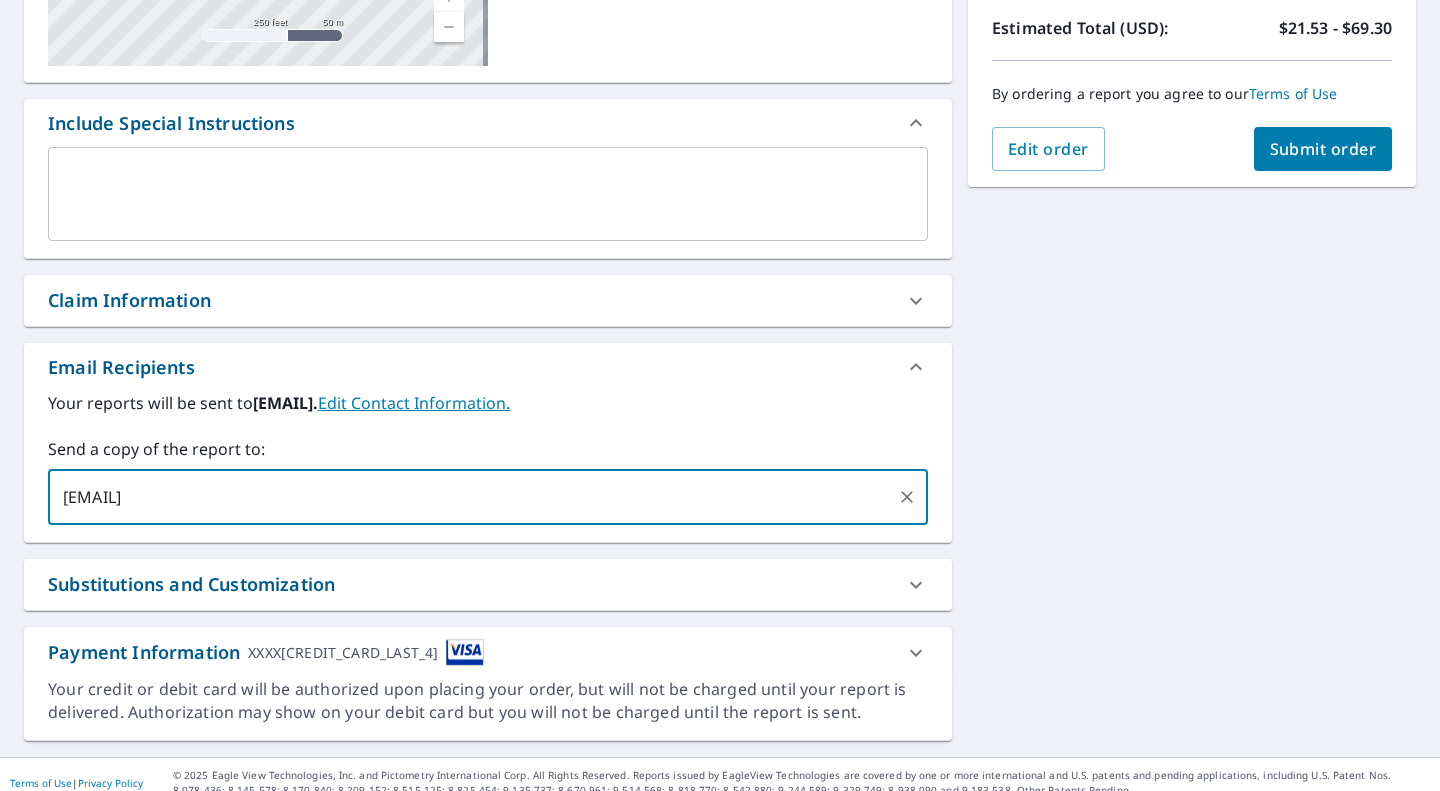 type 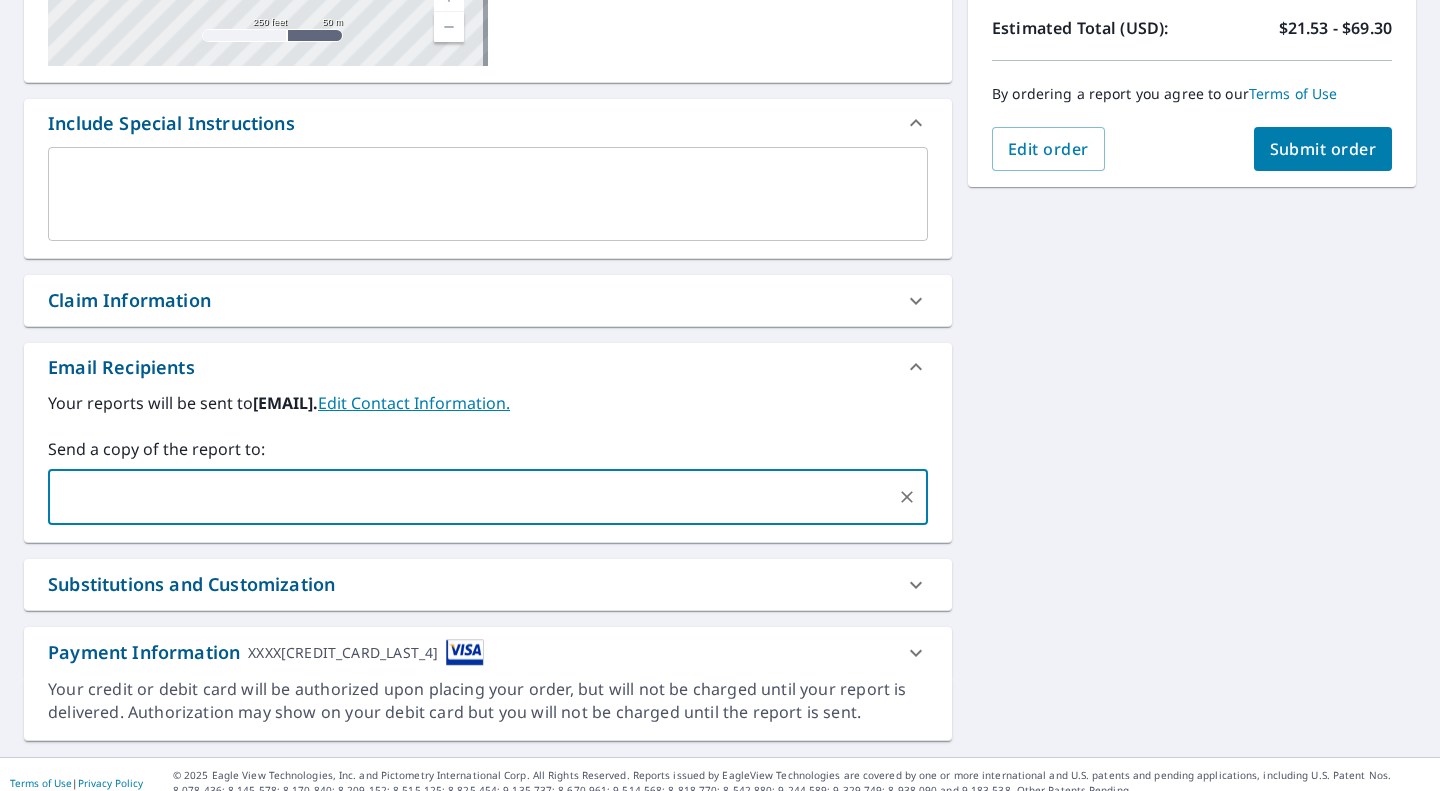 click on "Submit order" at bounding box center [1323, 149] 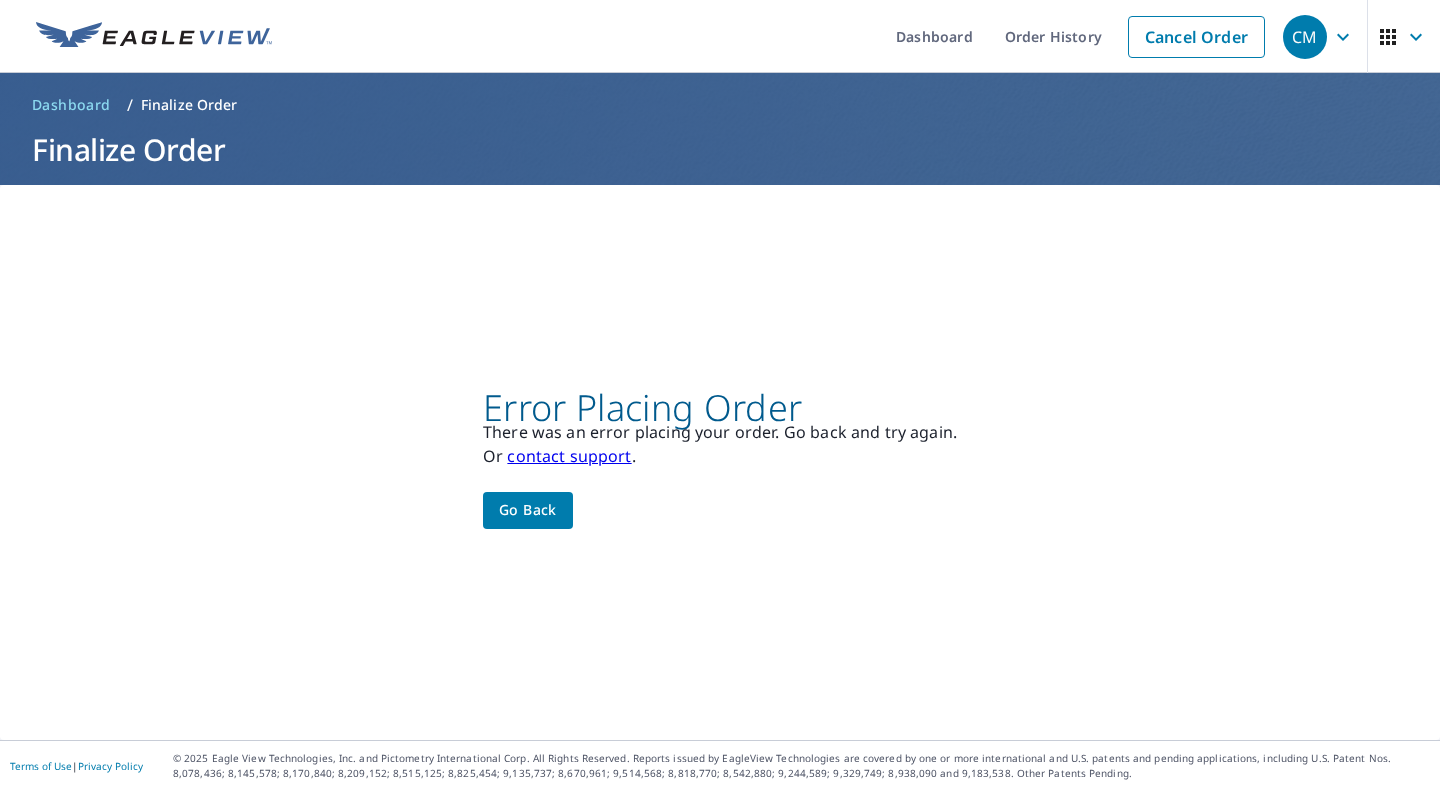 scroll, scrollTop: 0, scrollLeft: 0, axis: both 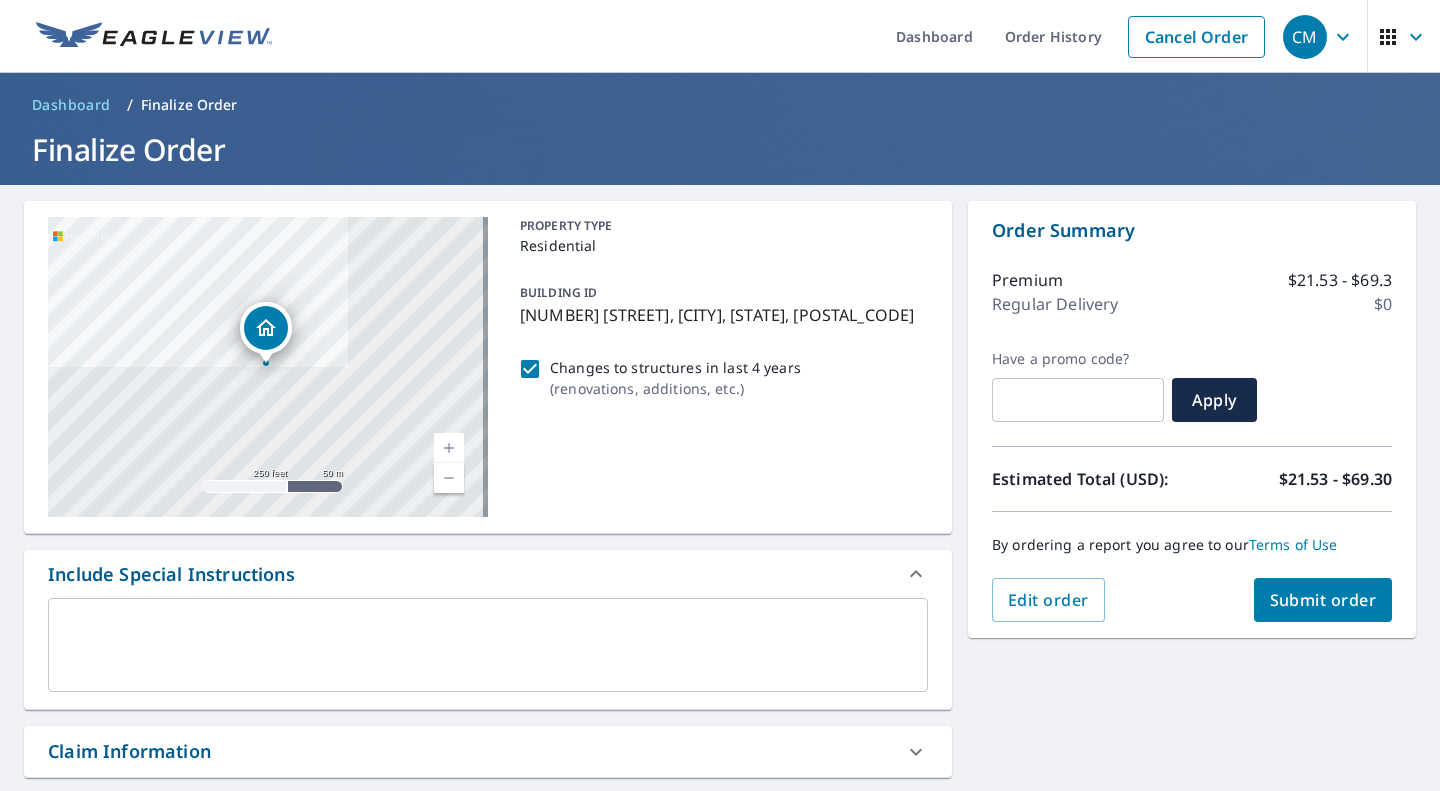 click at bounding box center [1078, 400] 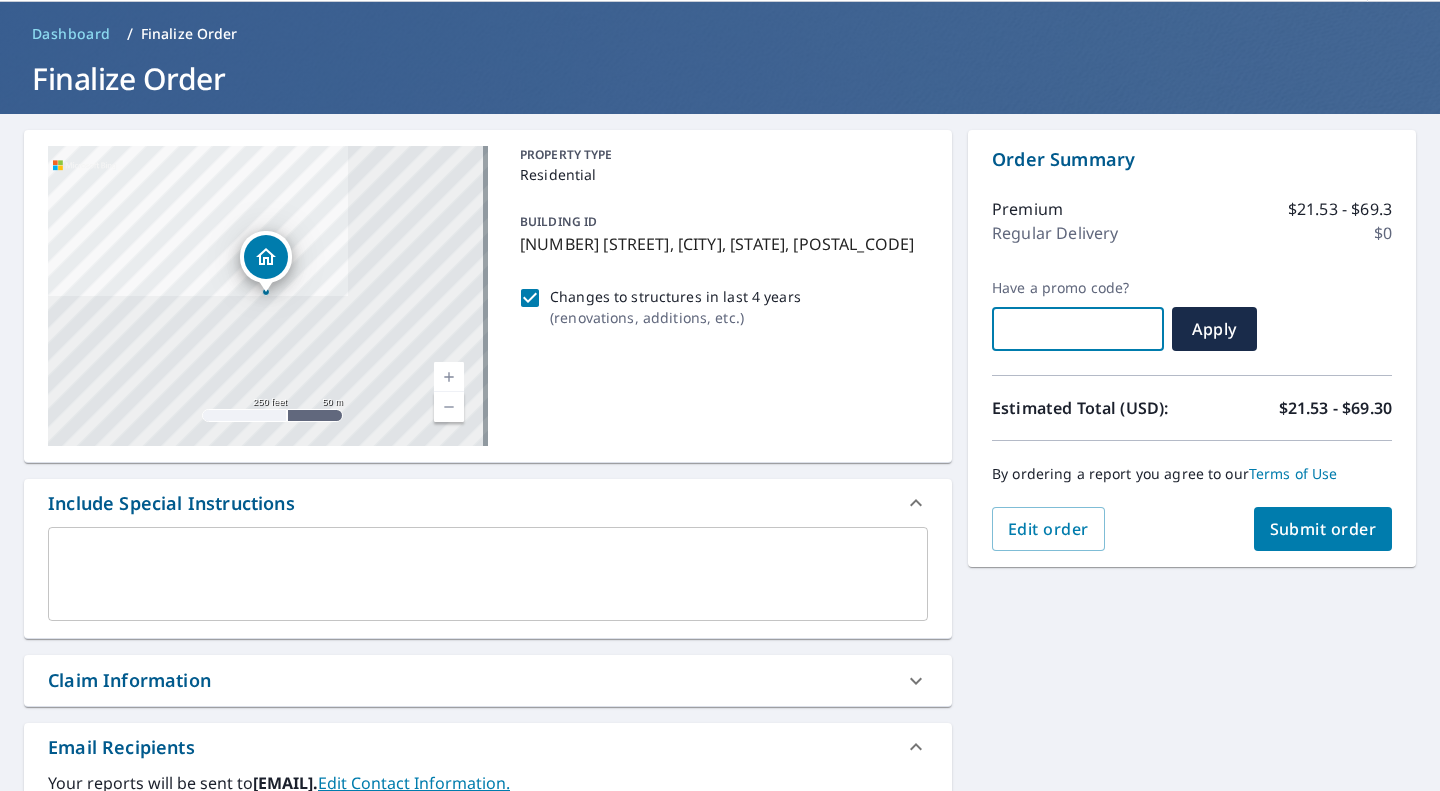 scroll, scrollTop: 80, scrollLeft: 0, axis: vertical 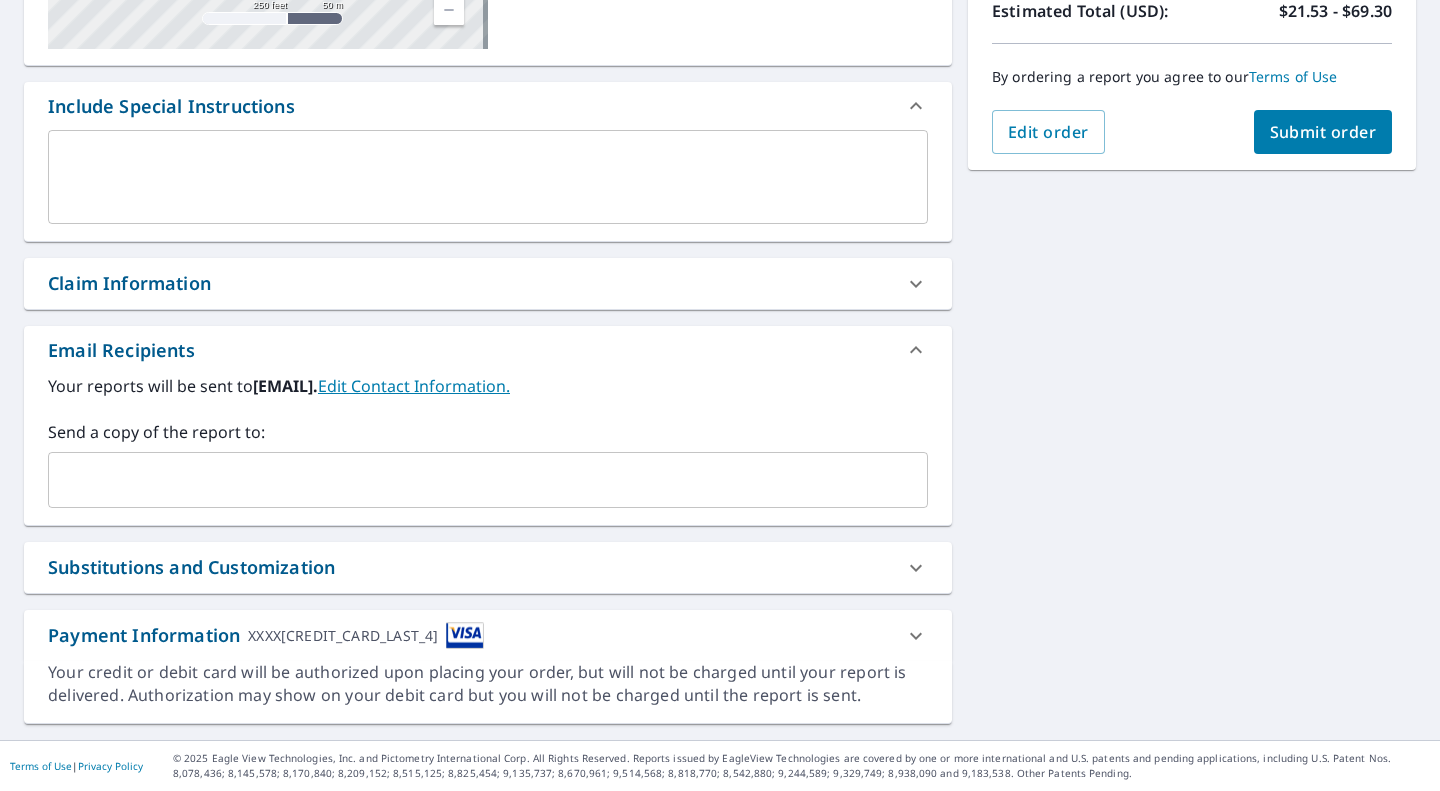 click 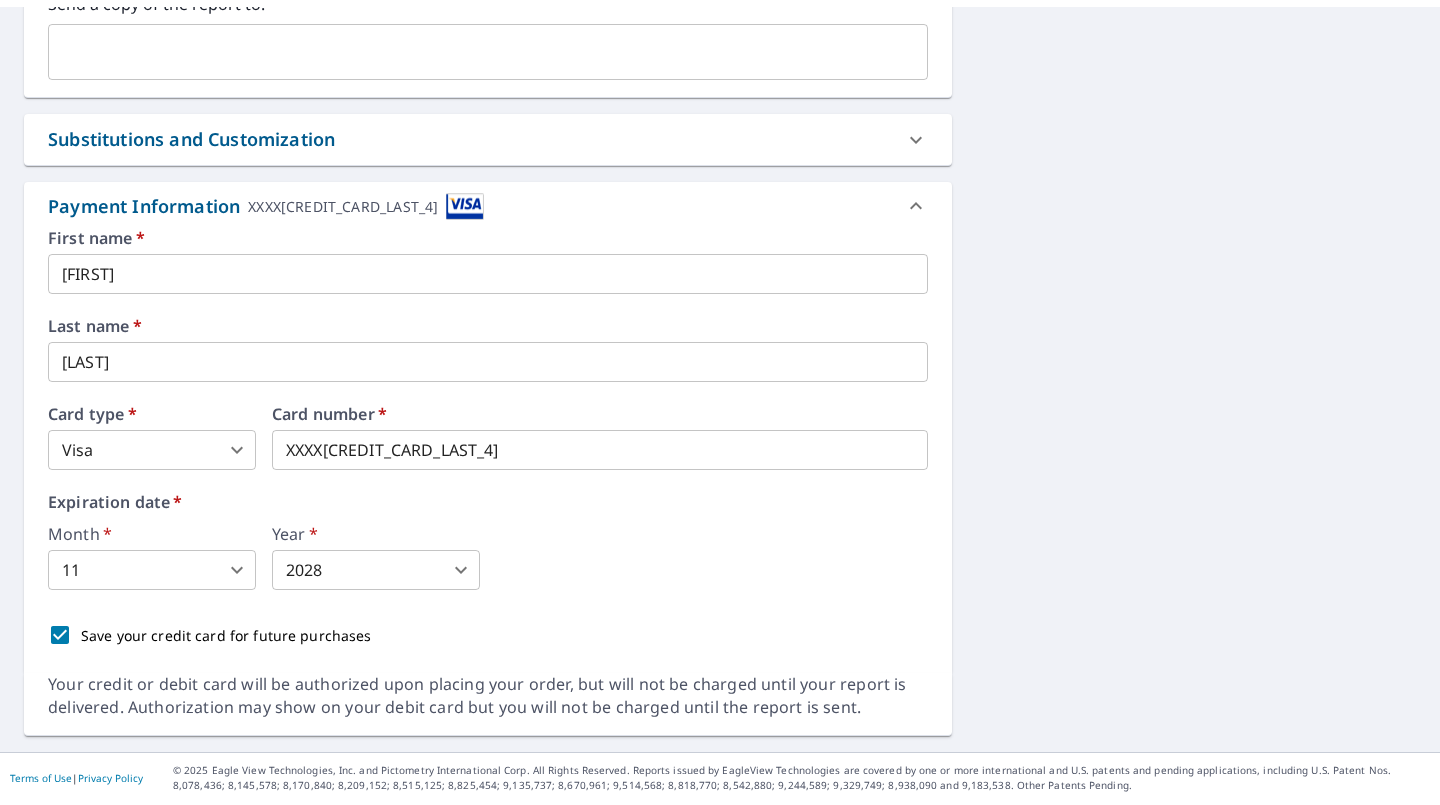 scroll, scrollTop: 908, scrollLeft: 0, axis: vertical 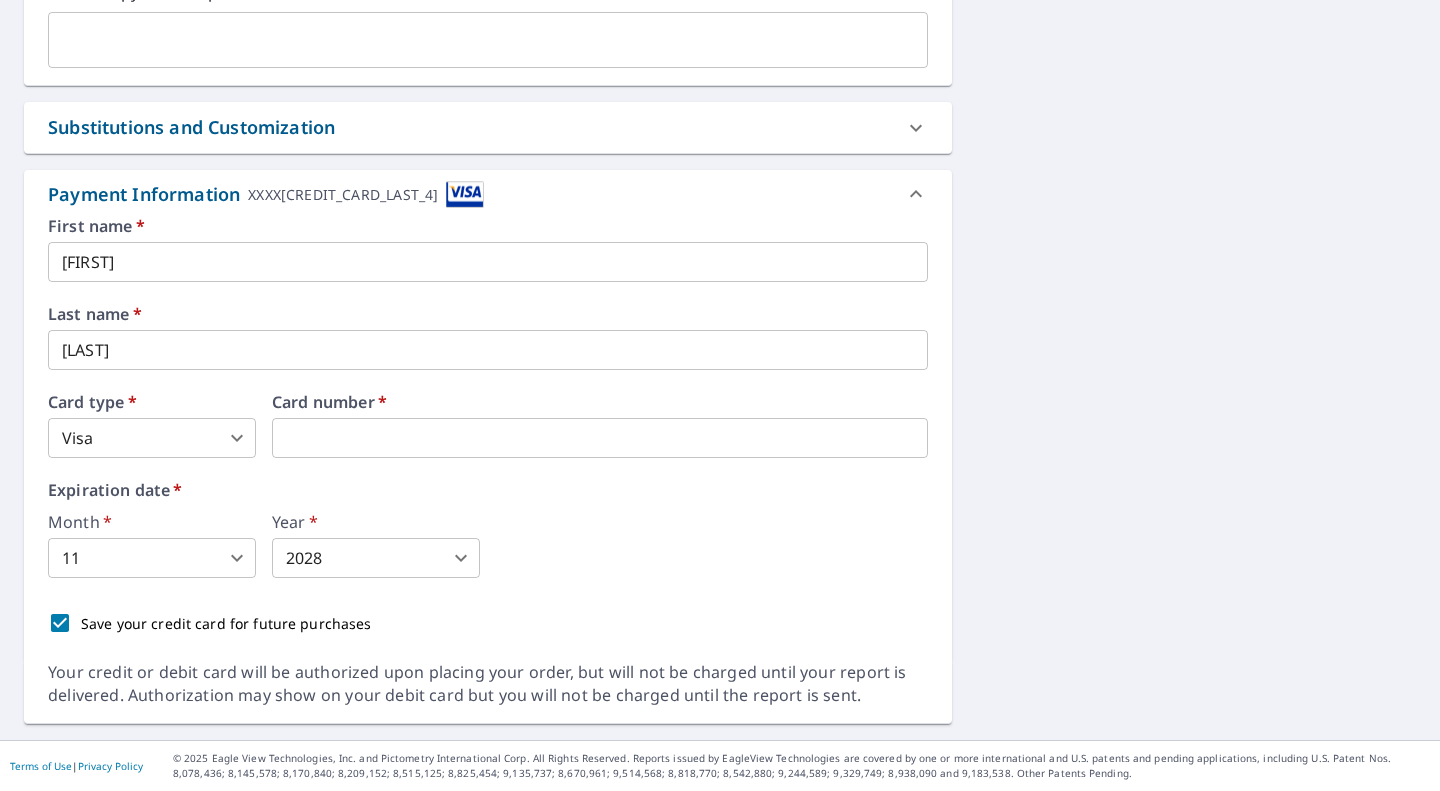 click on "[NUMBER] [STREET], [CITY], [STATE], [POSTAL_CODE] Aerial Road A standard road map Aerial A detailed look from above Labels Labels 250 feet 50 m © 2025 TomTom, © Vexcel Imaging, © 2025 Microsoft Corporation,  © OpenStreetMap Terms PROPERTY TYPE Residential BUILDING ID [NUMBER] [STREET], [CITY], [STATE], [POSTAL_CODE] Changes to structures in last 4 years ( renovations, additions, etc. ) Include Special Instructions x ​ Claim Information Claim number ​ Claim information ​ PO number ​ Date of loss ​ Cat ID ​ Email Recipients Your reports will be sent to  [EMAIL].  Edit Contact Information. Send a copy of the report to: ​ Substitutions and Customization Roof measurement report substitutions If a Premium Report is unavailable send me an Extended Coverage 3D Report: Yes No Ask If an Extended Coverage 3D Report is unavailable send me an Extended Coverage 2D Report: Yes No Ask If a Residential/Multi-Family Report is unavailable send me a Commercial Report: Yes No Ask Additional Report Formats DXF *" at bounding box center (720, 8) 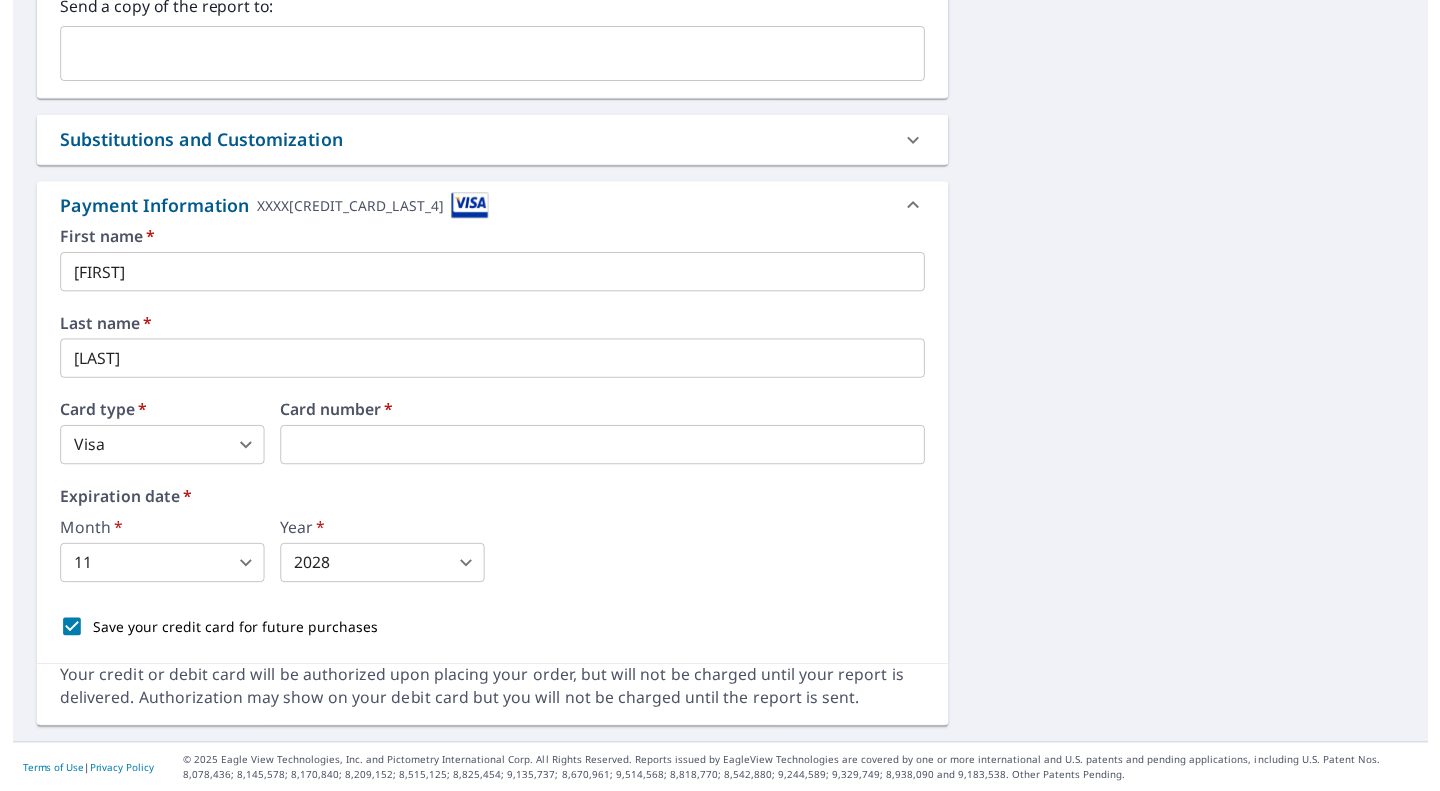 scroll, scrollTop: 872, scrollLeft: 0, axis: vertical 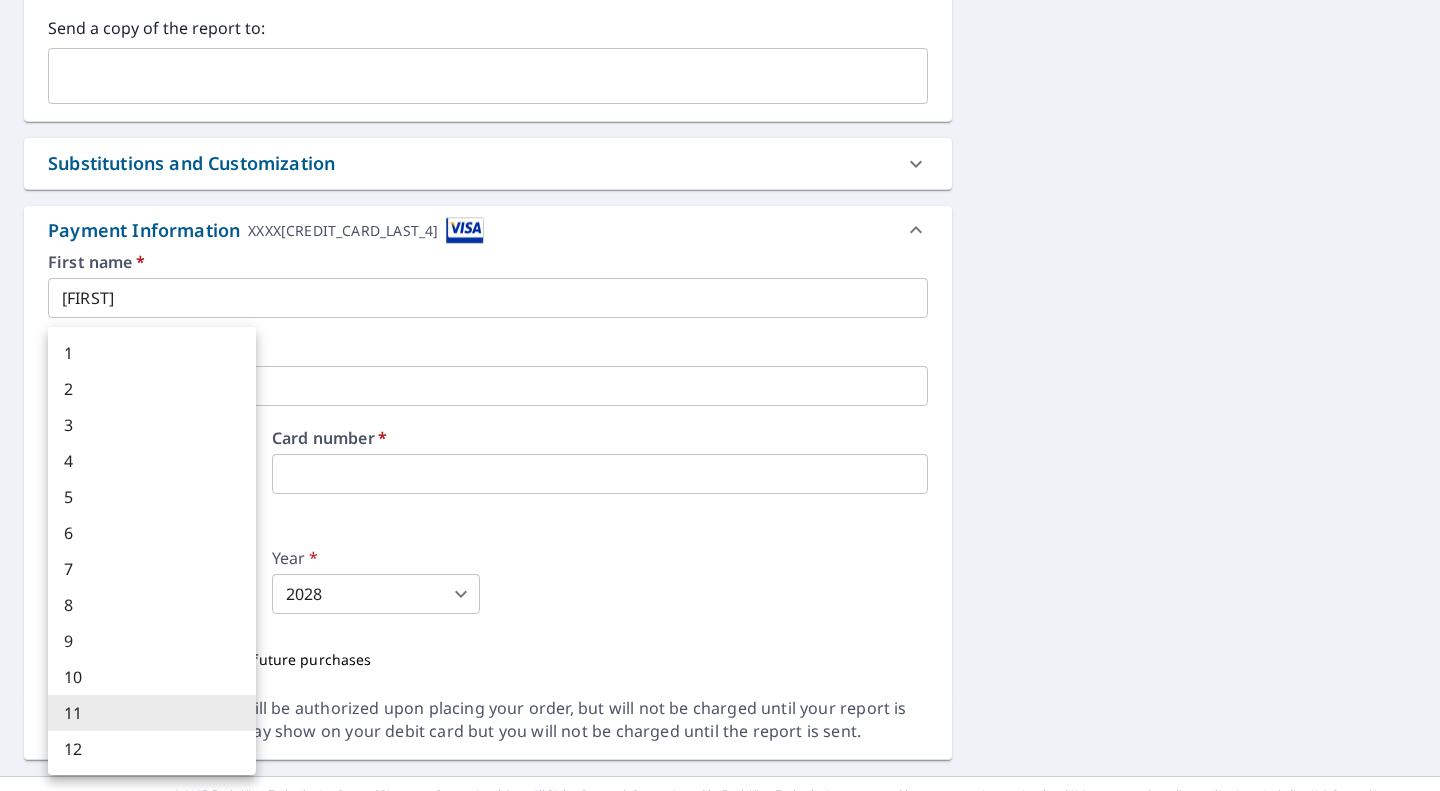 click on "CM CM
Dashboard Order History Cancel Order CM Dashboard / Finalize Order Finalize Order [NUMBER] [STREET] [CITY], [STATE] [POSTAL_CODE] Aerial Road A standard road map Aerial A detailed look from above Labels Labels 250 feet 50 m © 2025 TomTom, © Vexcel Imaging, © 2025 Microsoft Corporation,  © OpenStreetMap Terms PROPERTY TYPE Residential BUILDING ID [NUMBER] [STREET], [CITY], [STATE], [POSTAL_CODE] Changes to structures in last 4 years ( renovations, additions, etc. ) Include Special Instructions x ​ Claim Information Claim number ​ Claim information ​ PO number ​ Date of loss ​ Cat ID ​ Email Recipients Your reports will be sent to  [EMAIL].  Edit Contact Information. Send a copy of the report to: ​ Substitutions and Customization Roof measurement report substitutions If a Premium Report is unavailable send me an Extended Coverage 3D Report: Yes No Ask If an Extended Coverage 3D Report is unavailable send me an Extended Coverage 2D Report: Yes No Ask Yes No Ask DXF RXF XML   * *" at bounding box center [720, 395] 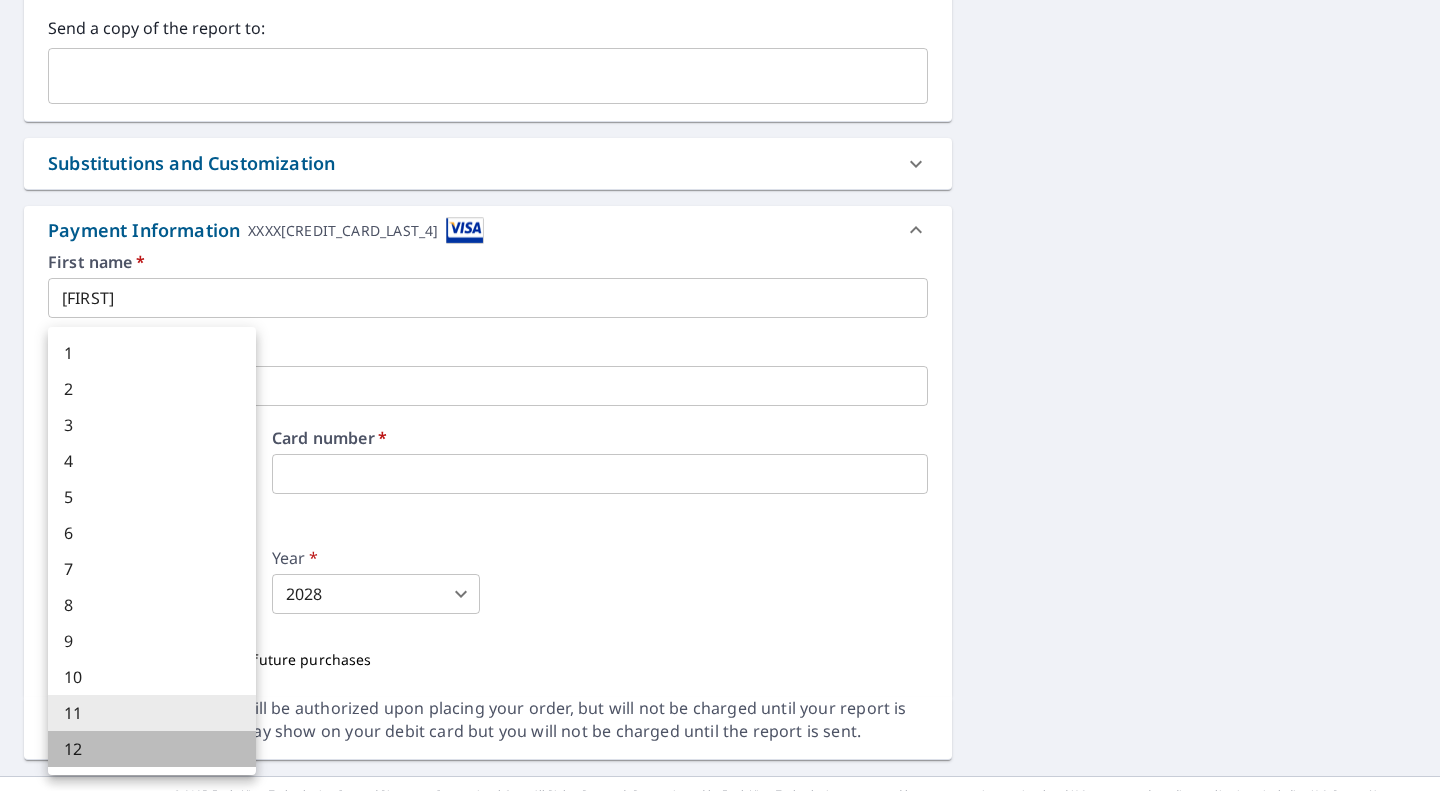 click on "12" at bounding box center [152, 749] 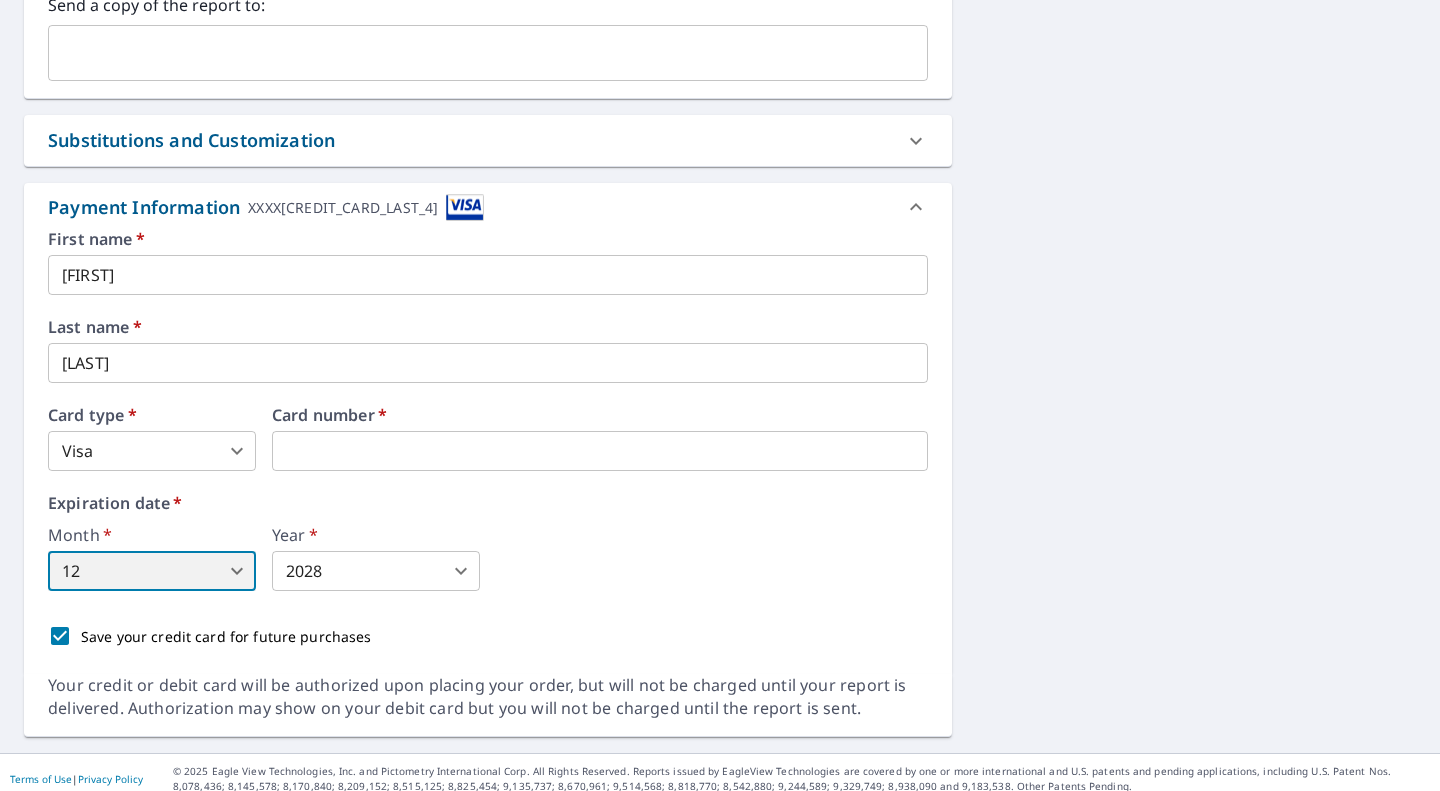 scroll, scrollTop: 908, scrollLeft: 0, axis: vertical 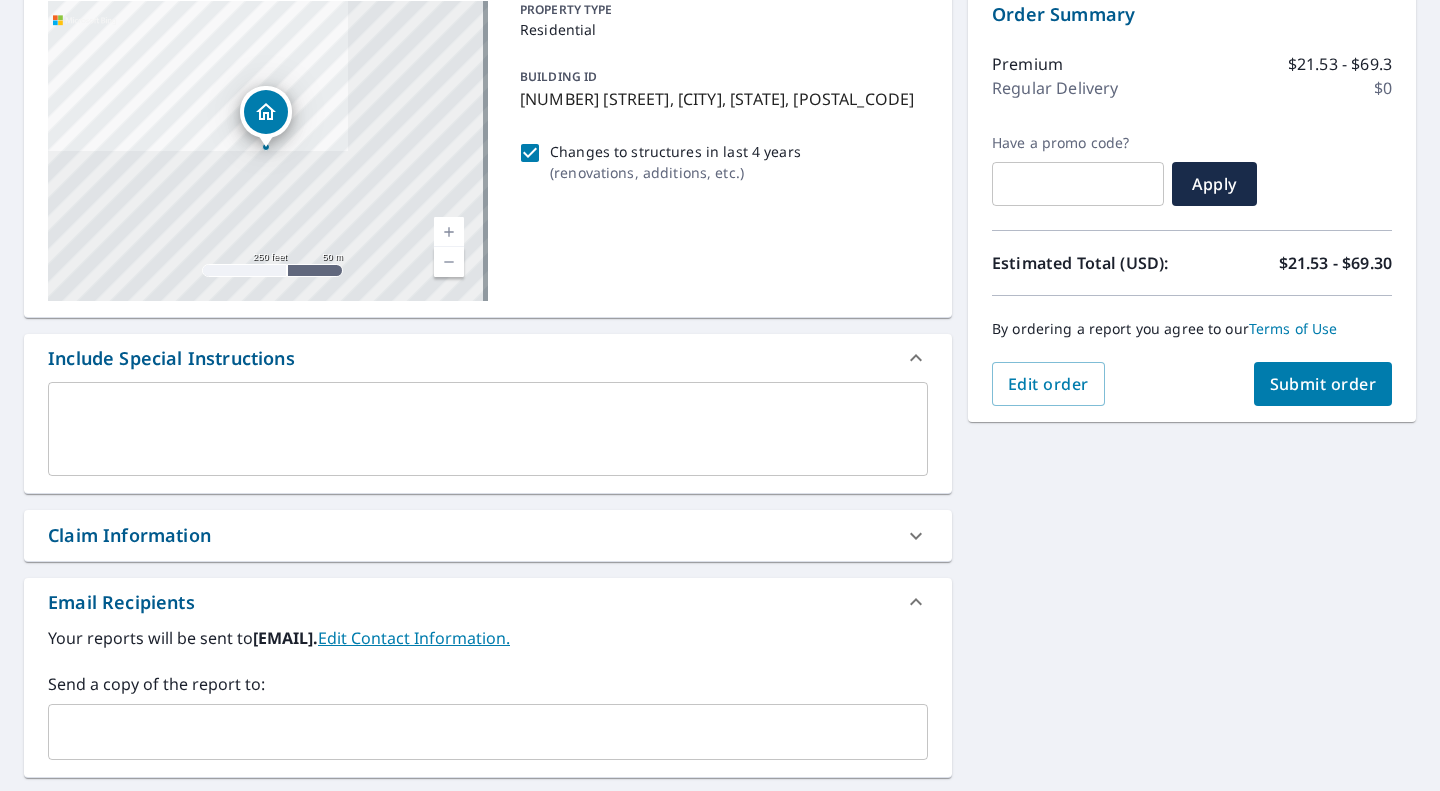click on "Submit order" at bounding box center [1323, 384] 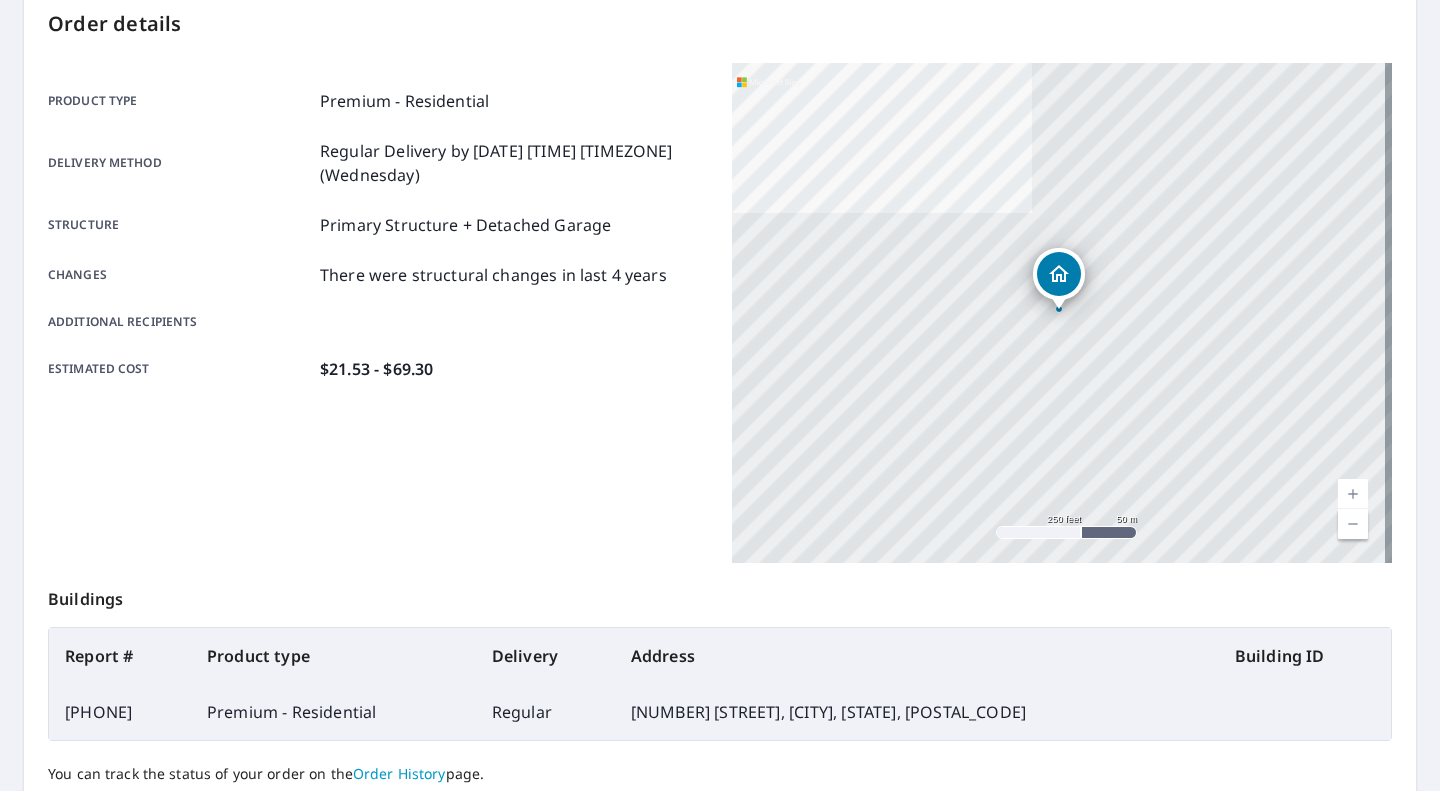 click on "Product type Premium - Residential Delivery method Regular Delivery by [DATE] [TIME] [TIMEZONE] (Wednesday) Structure Primary Structure + Detached Garage Changes There were structural changes in last 4 years Additional recipients Estimated cost $21.53  -  $69.30" at bounding box center (378, 235) 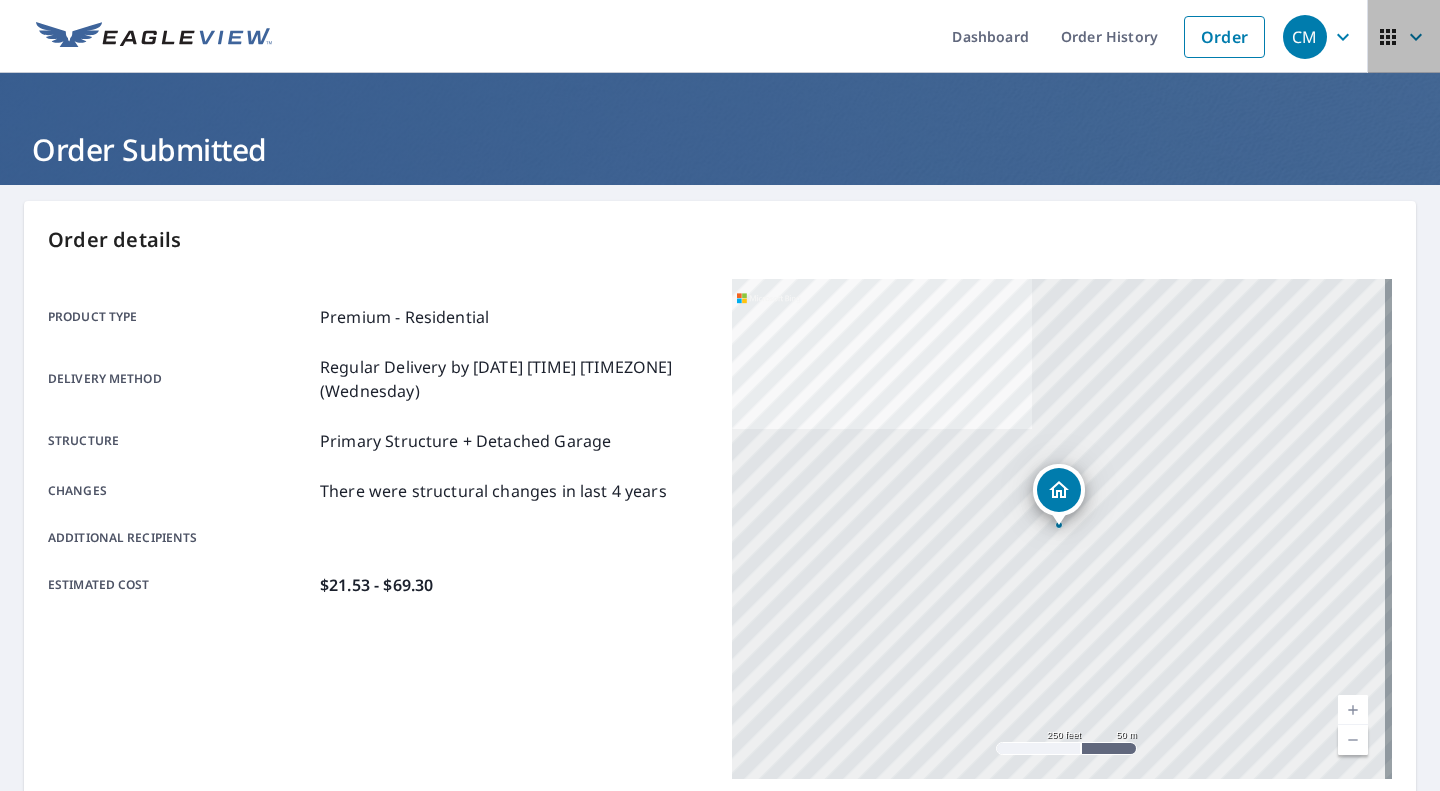 click 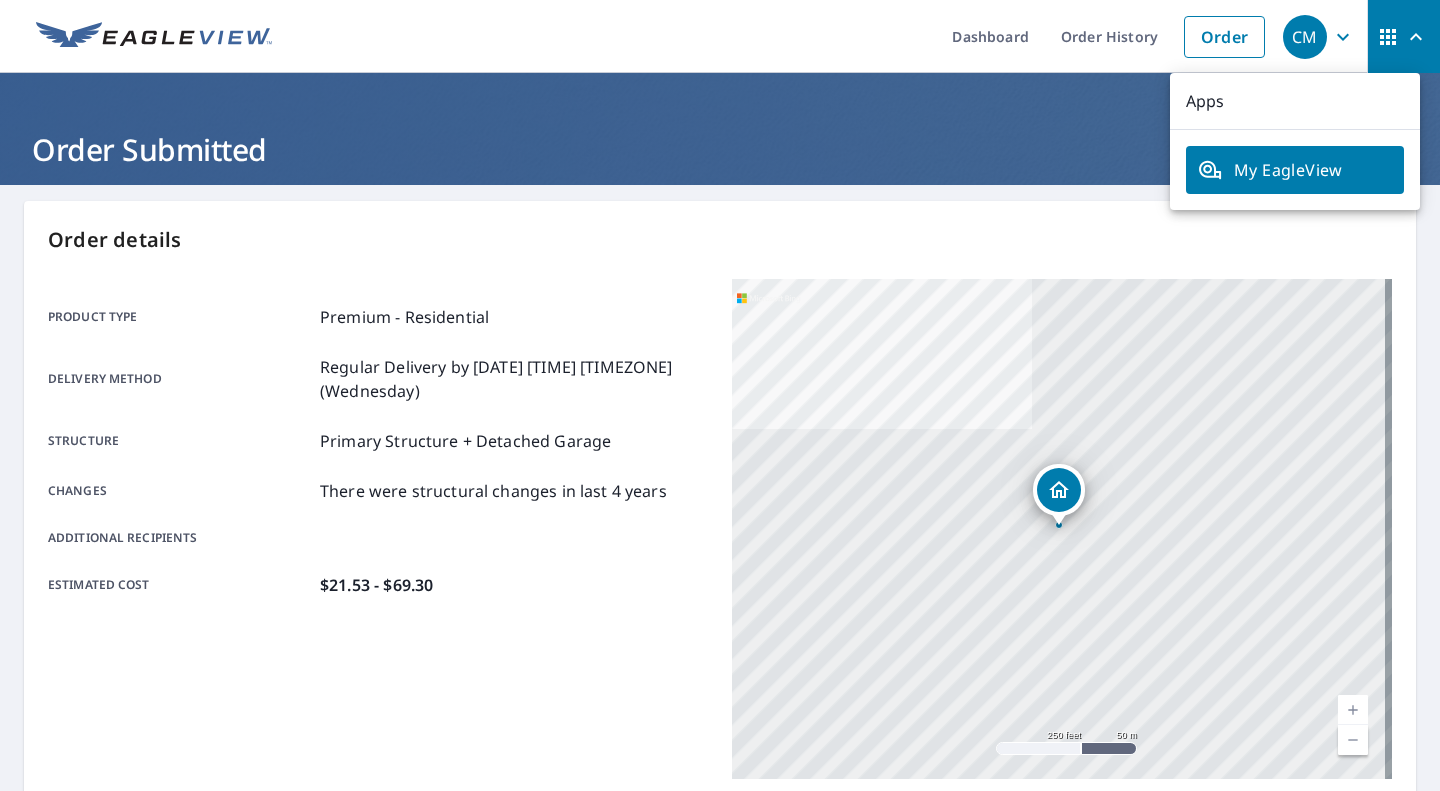 click 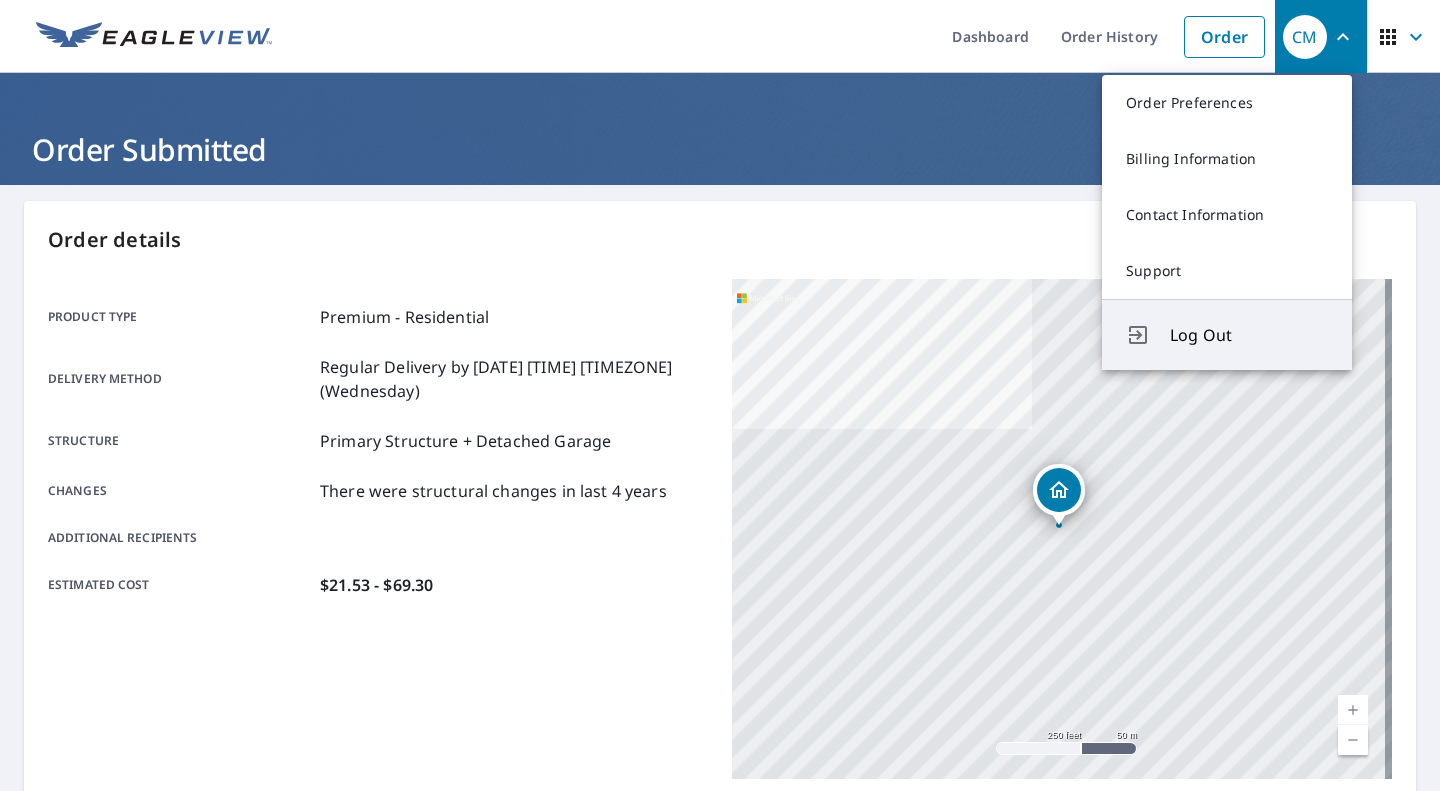 click on "Log Out" at bounding box center [1249, 335] 